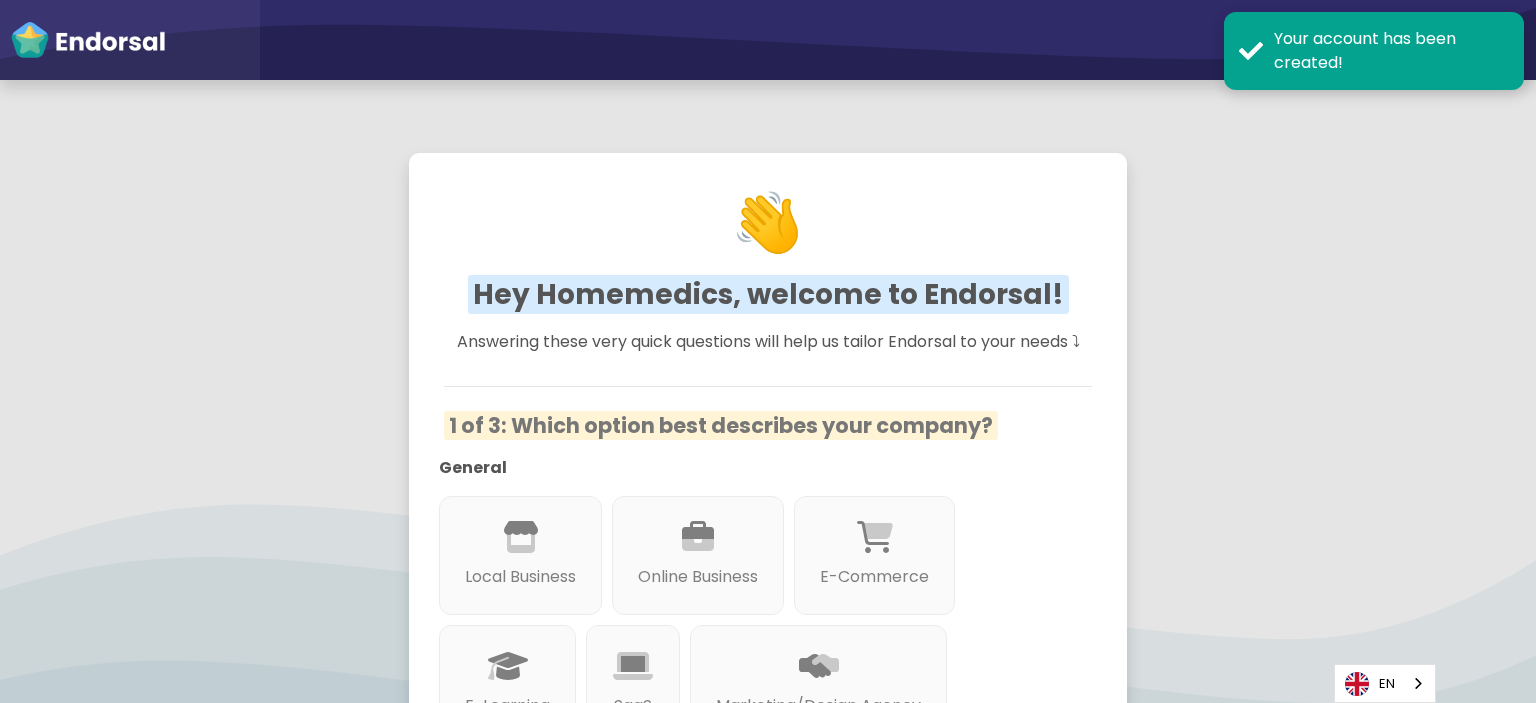 scroll, scrollTop: 0, scrollLeft: 0, axis: both 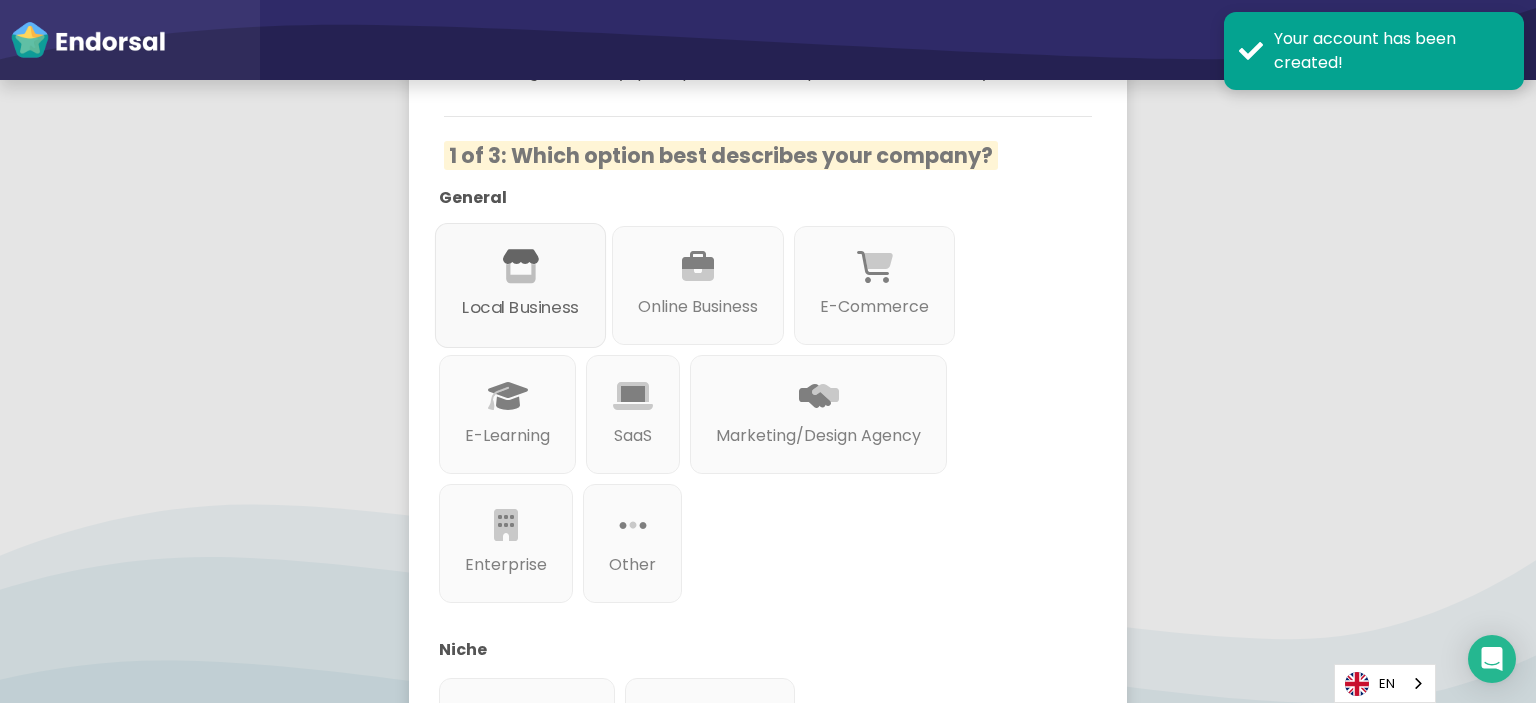 click on "Local Business" 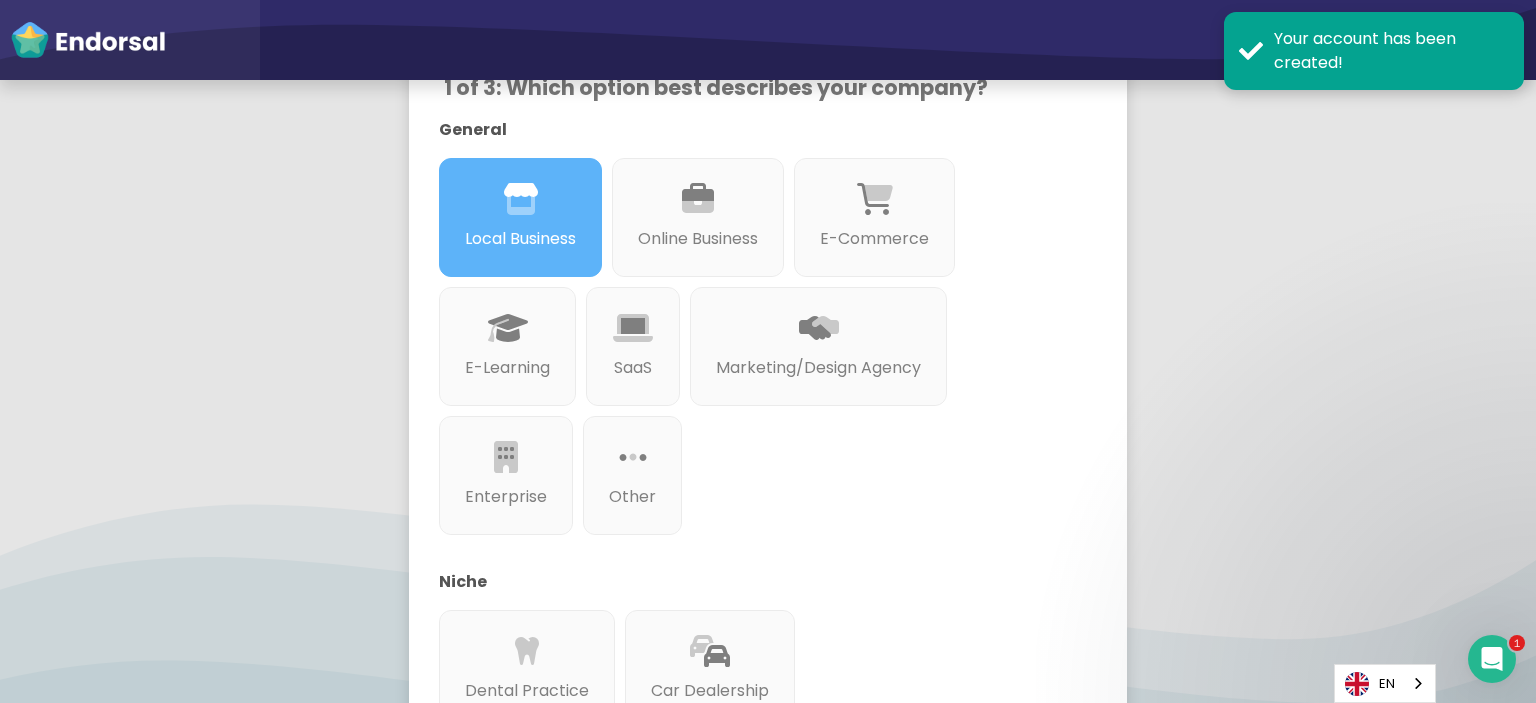 scroll, scrollTop: 0, scrollLeft: 0, axis: both 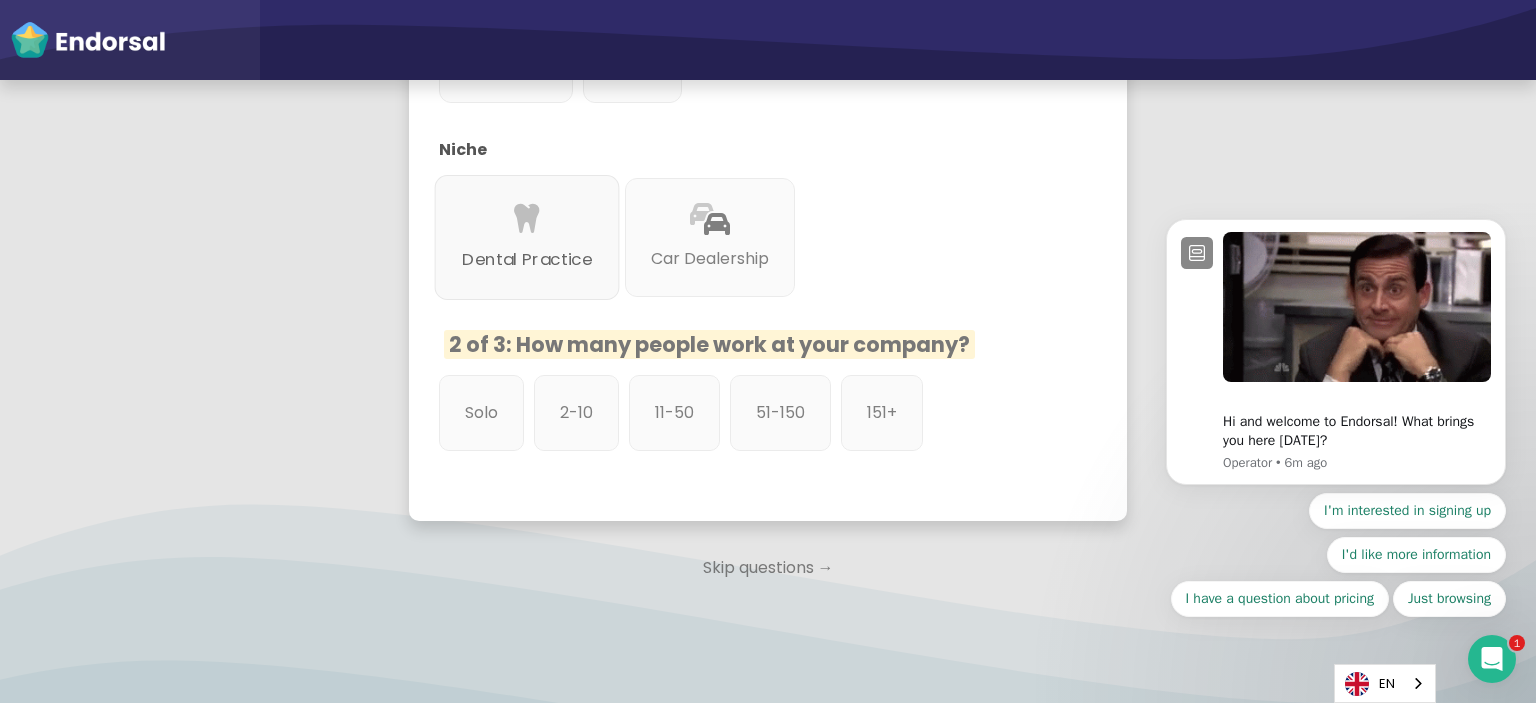 click 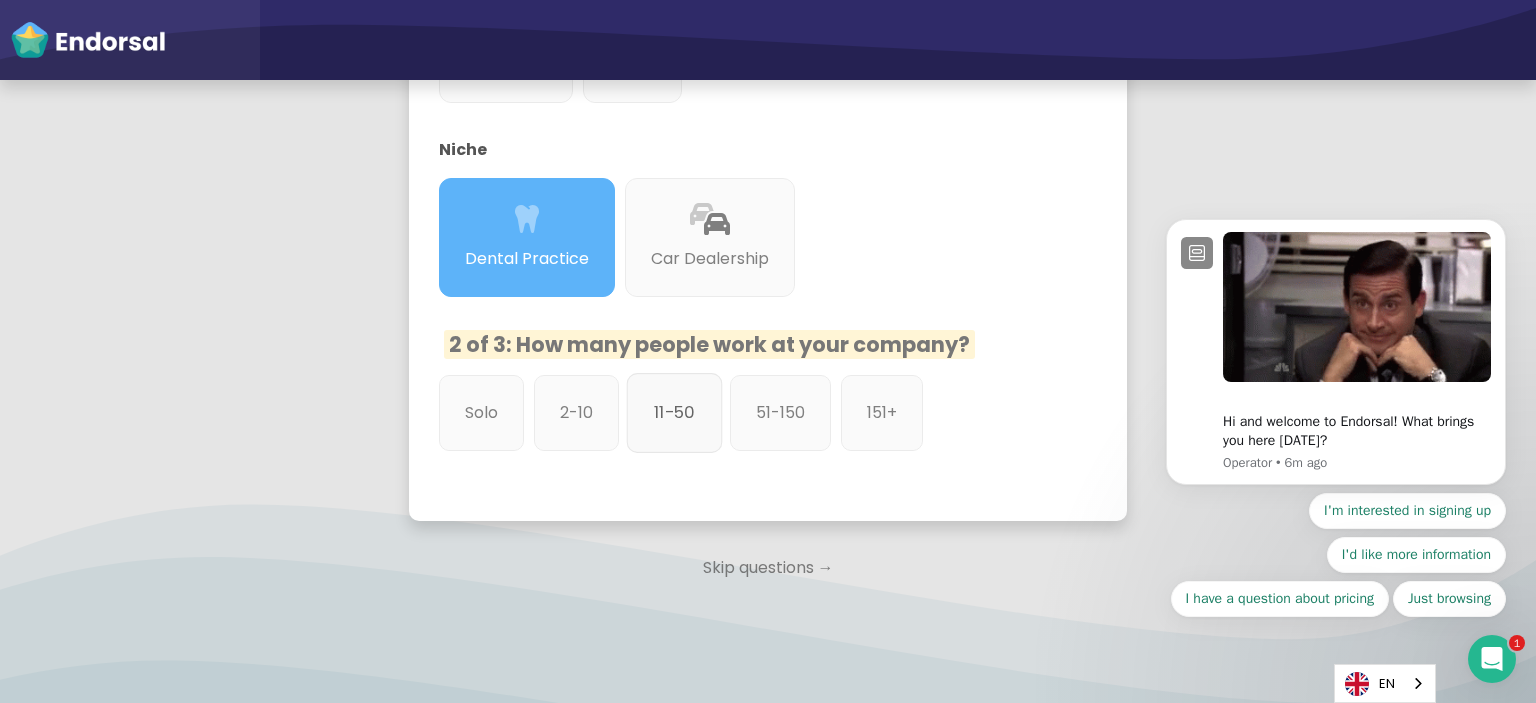 click on "11-50" 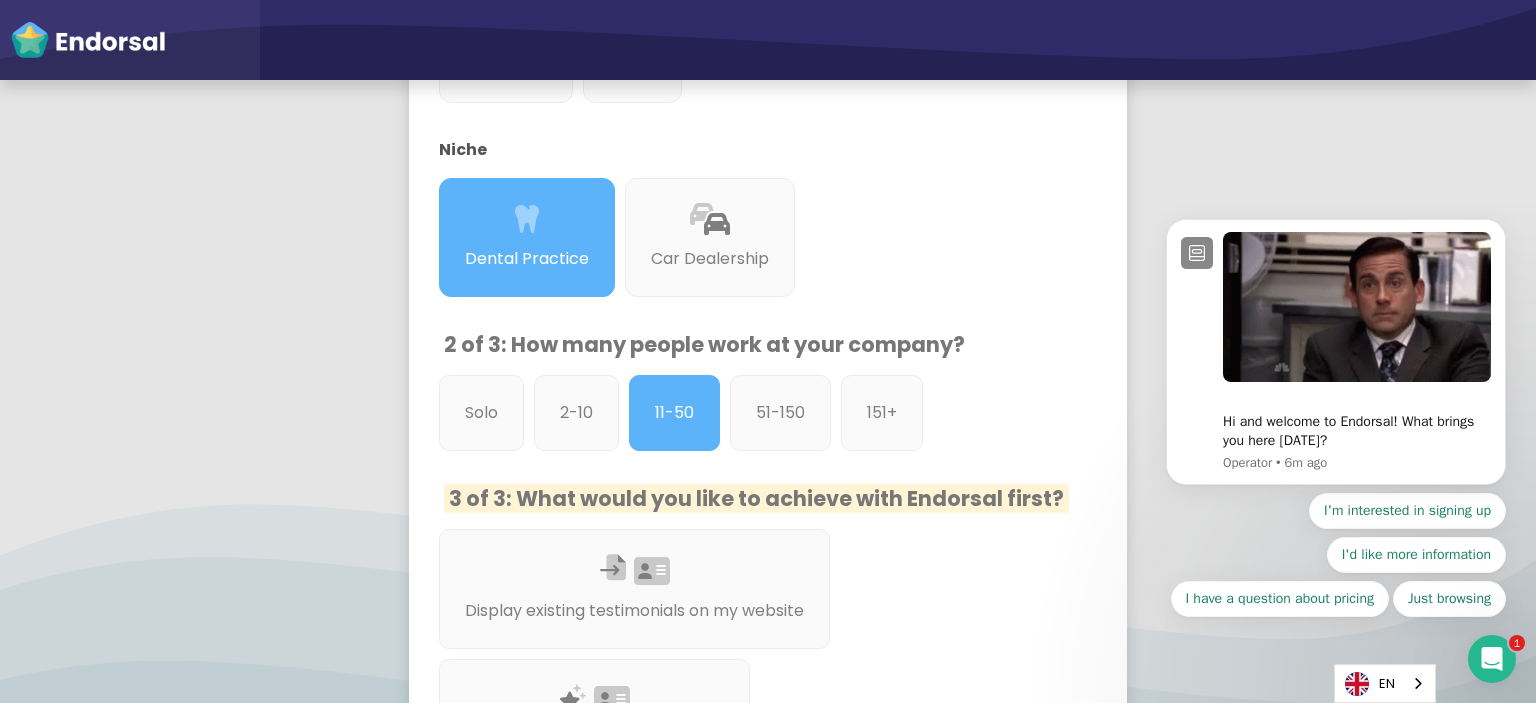 drag, startPoint x: 1525, startPoint y: 414, endPoint x: 1525, endPoint y: 605, distance: 191 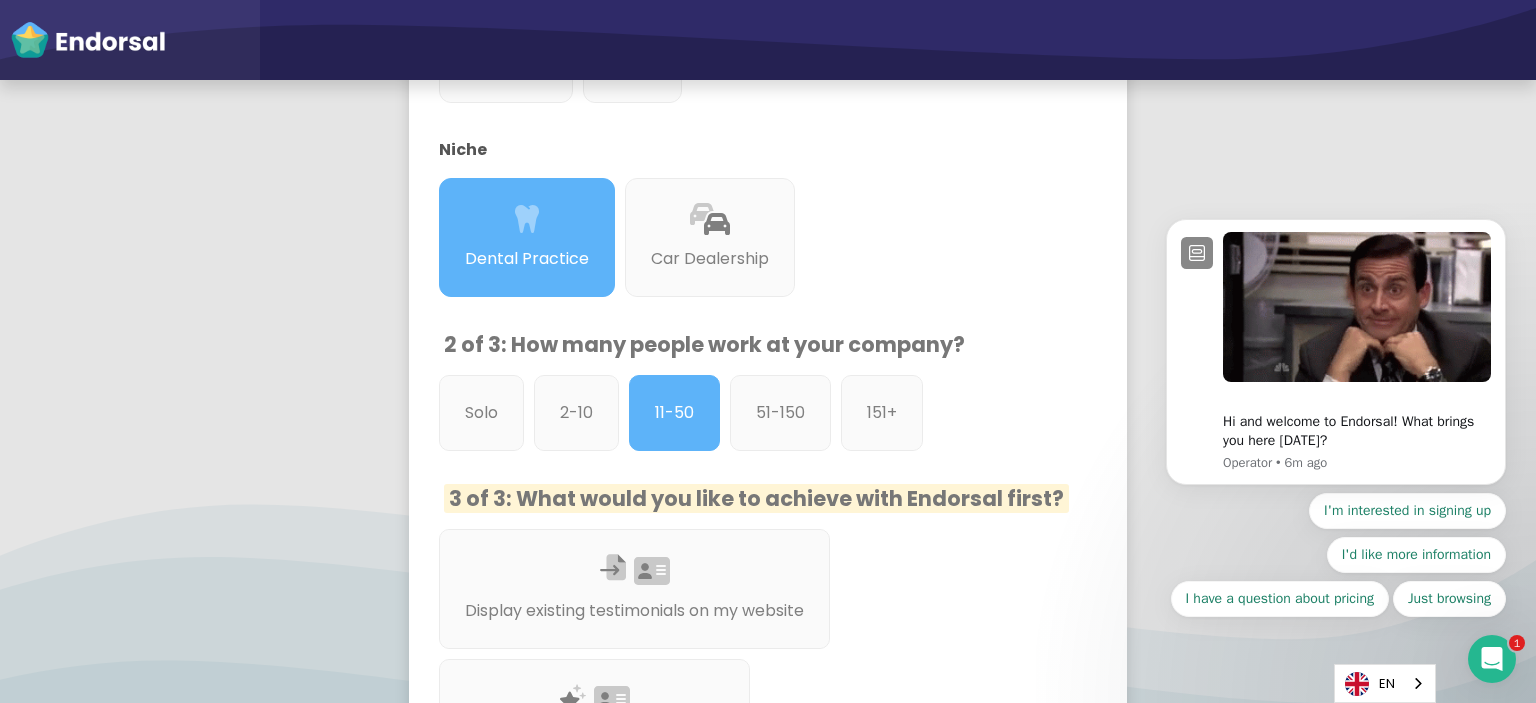 click on "Hi and welcome to Endorsal! What brings you here [DATE]? Operator • 6m ago I'm interested in signing up I'd like more information I have a question about pricing Just browsing" at bounding box center (1336, 358) 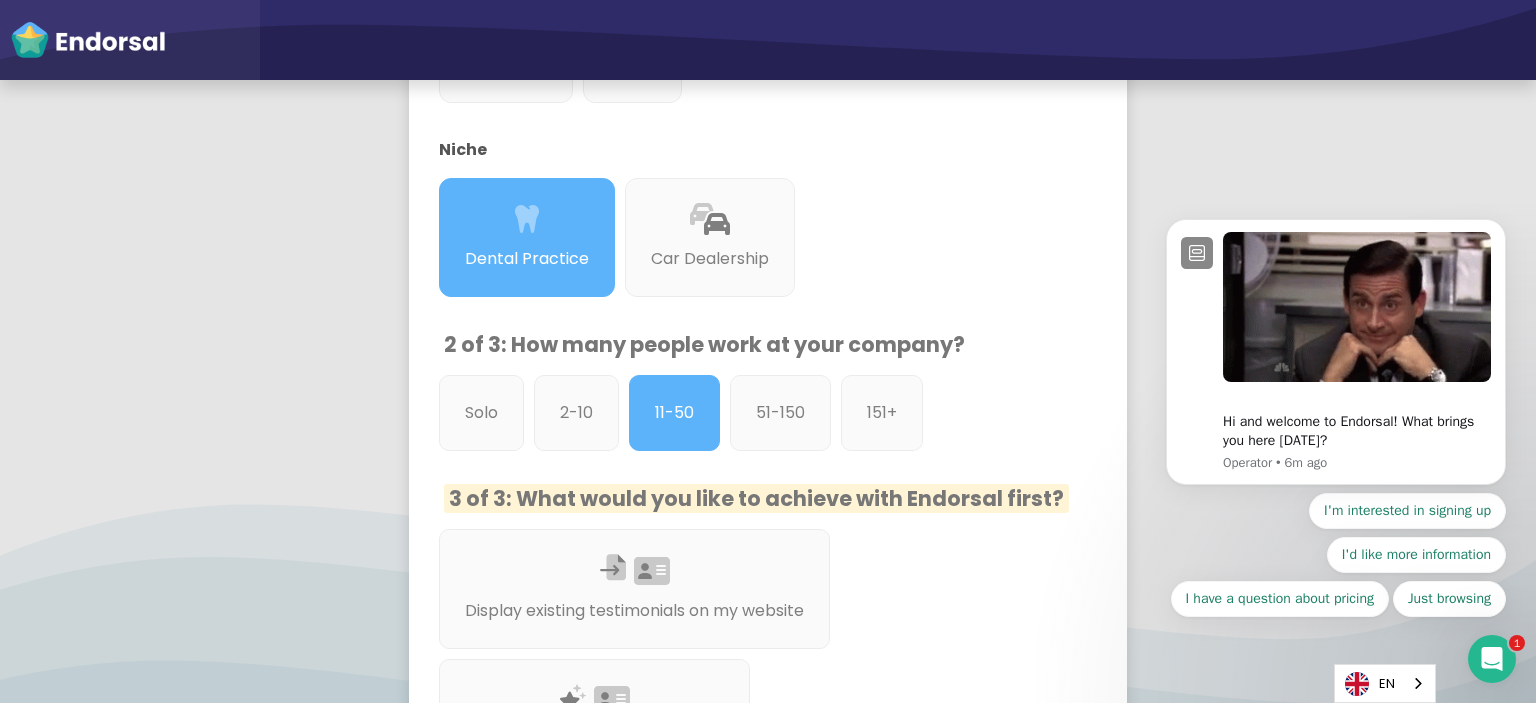 drag, startPoint x: 1522, startPoint y: 393, endPoint x: 1512, endPoint y: 534, distance: 141.35417 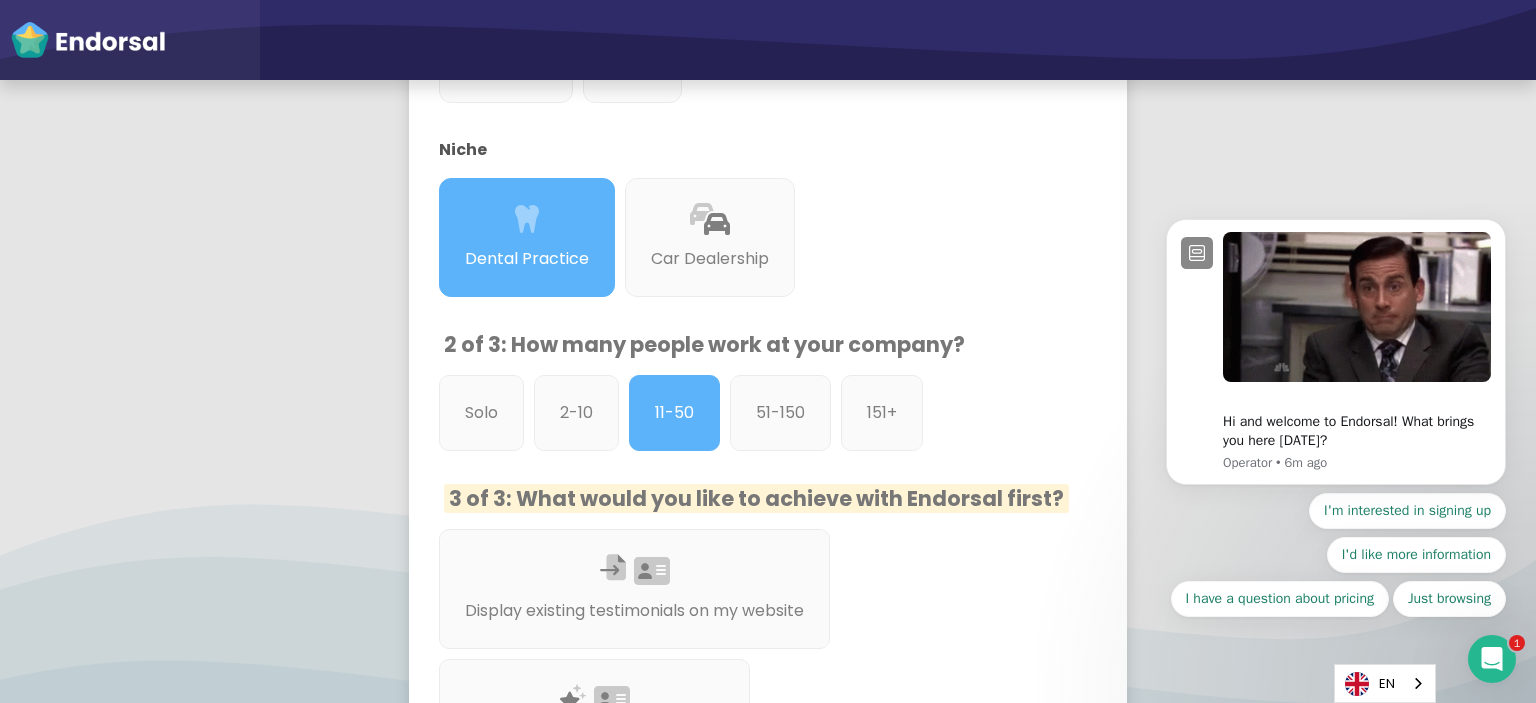 click on "Hi and welcome to Endorsal! What brings you here [DATE]? Operator • 6m ago I'm interested in signing up I'd like more information I have a question about pricing Just browsing" at bounding box center [1336, 358] 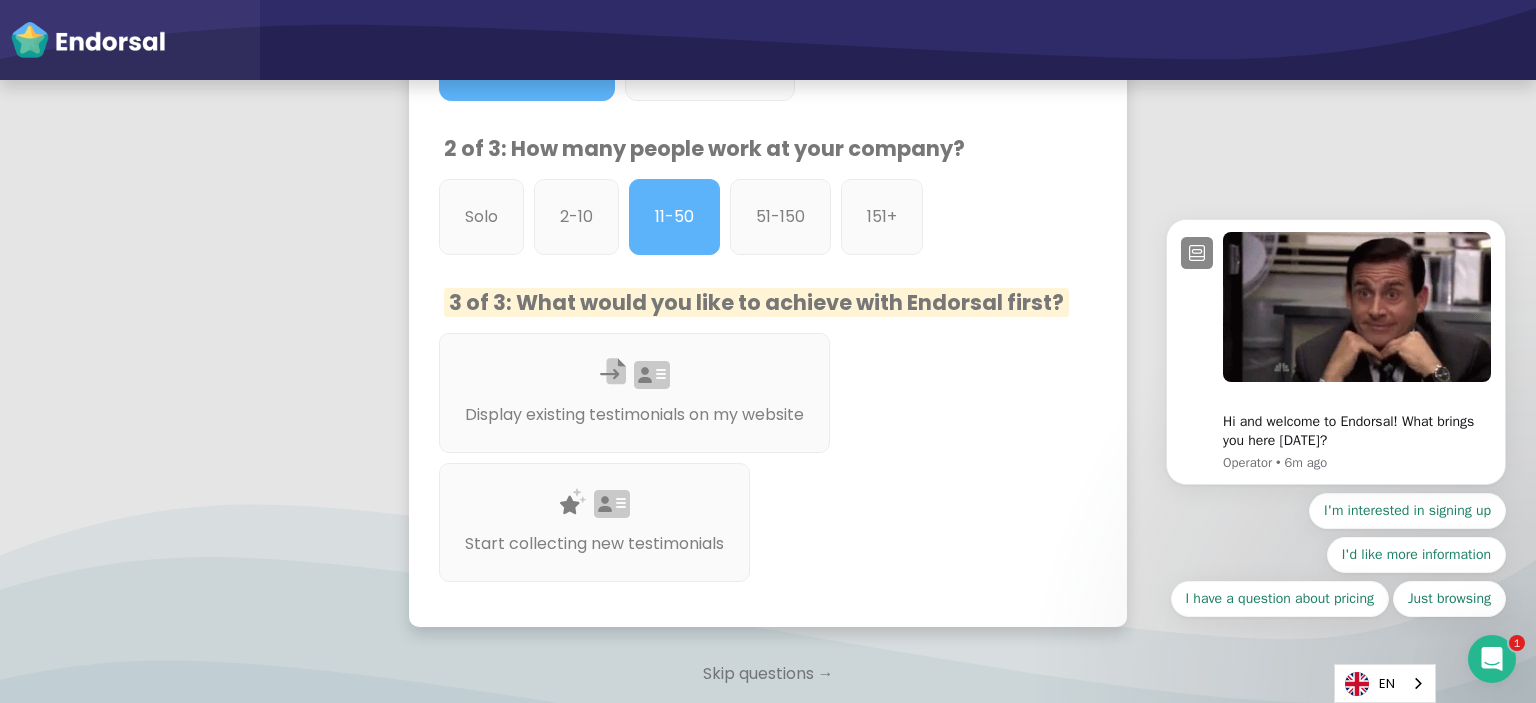 scroll, scrollTop: 970, scrollLeft: 0, axis: vertical 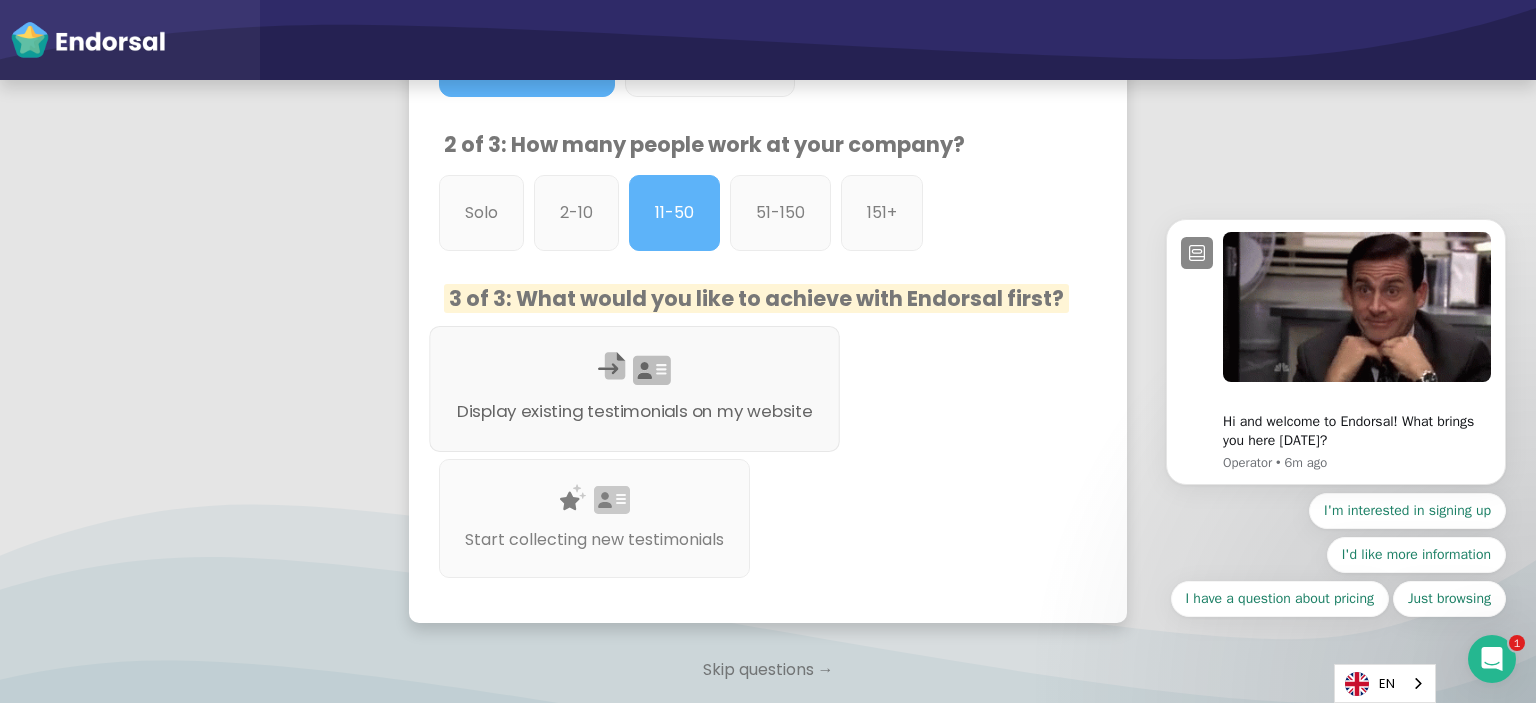 click on "Display existing testimonials on my website" 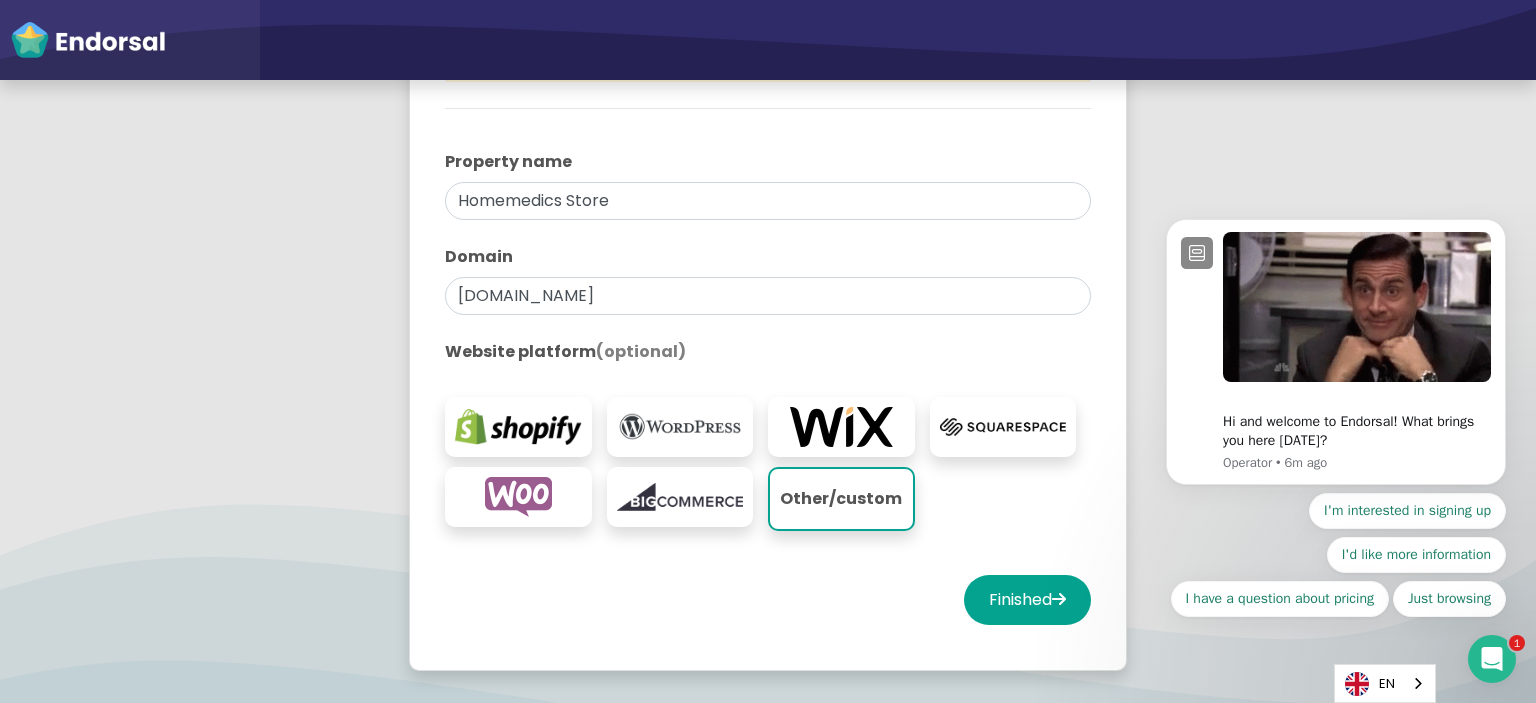scroll, scrollTop: 400, scrollLeft: 0, axis: vertical 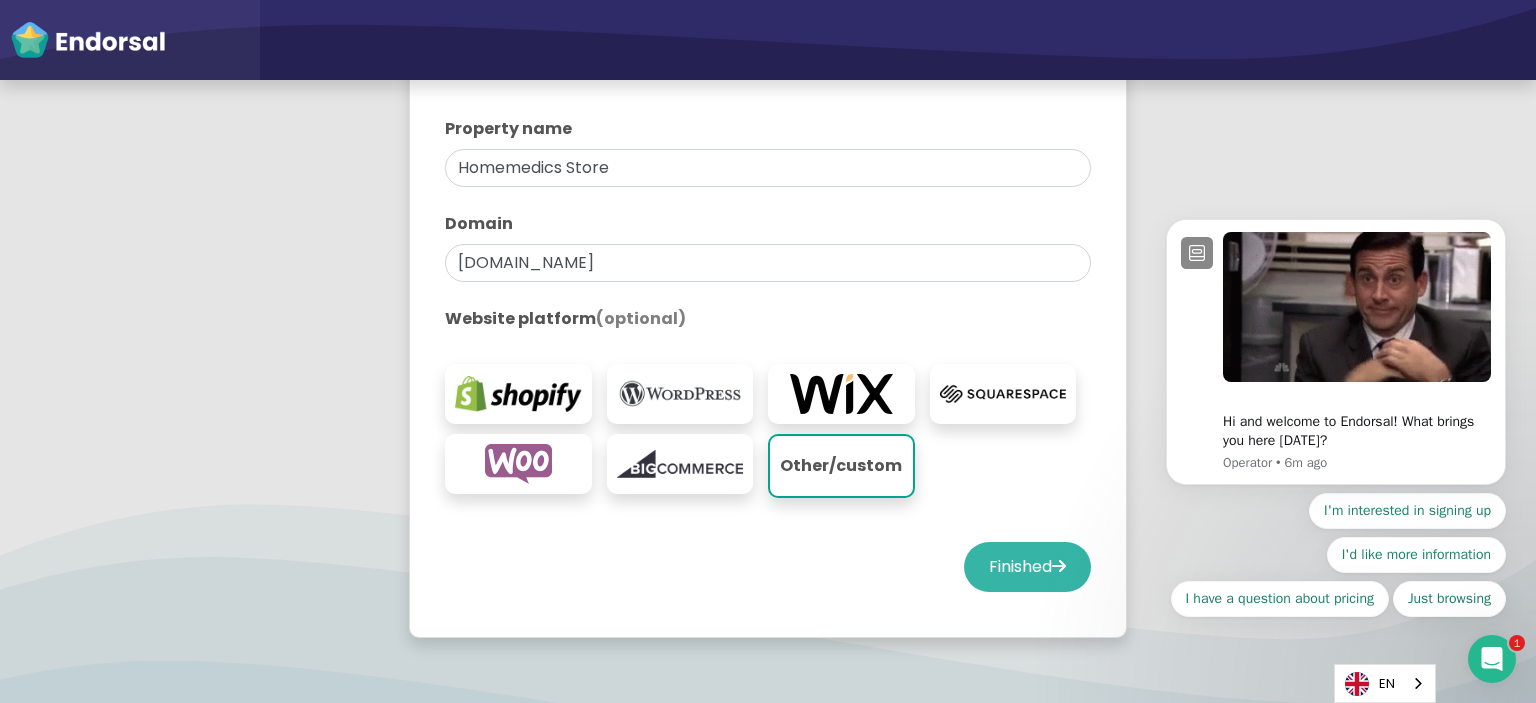click on "Finished" 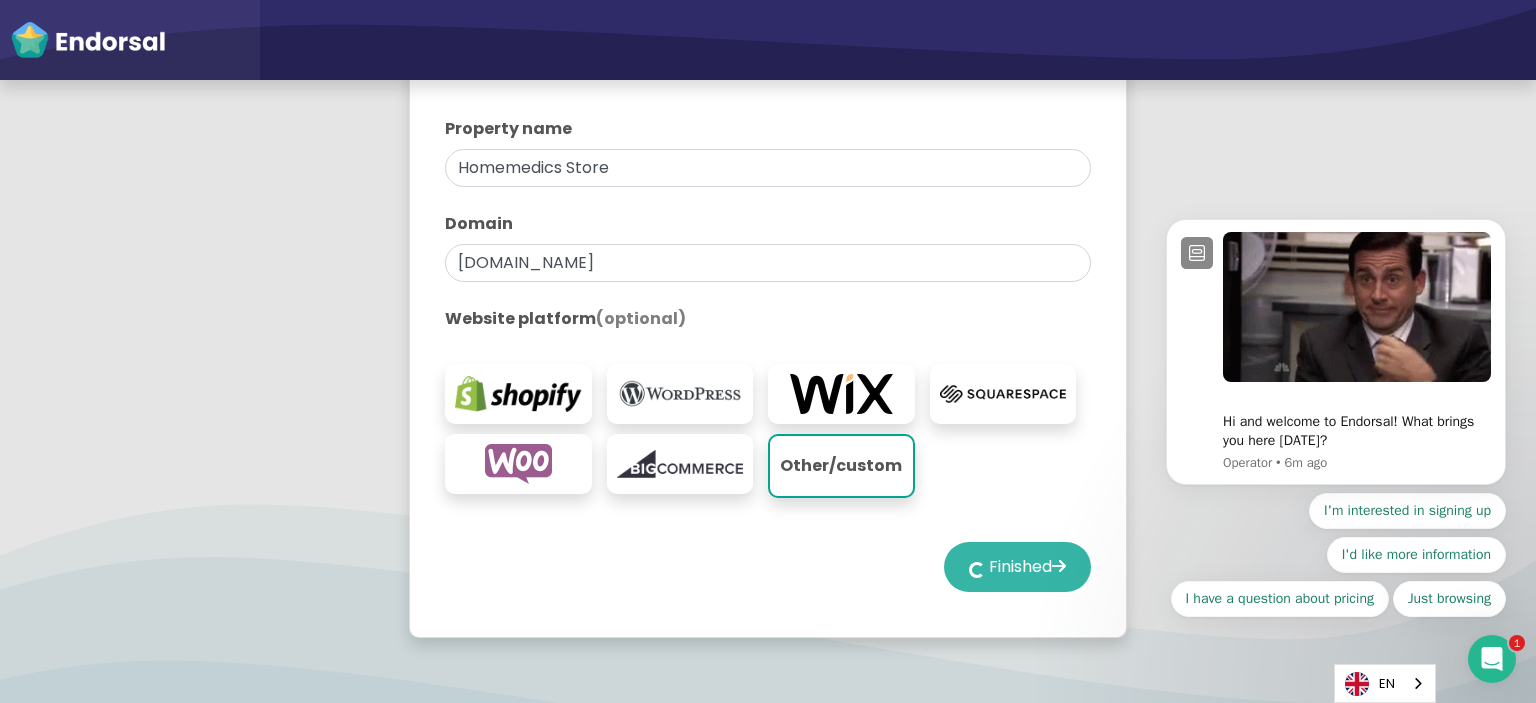 select on "14" 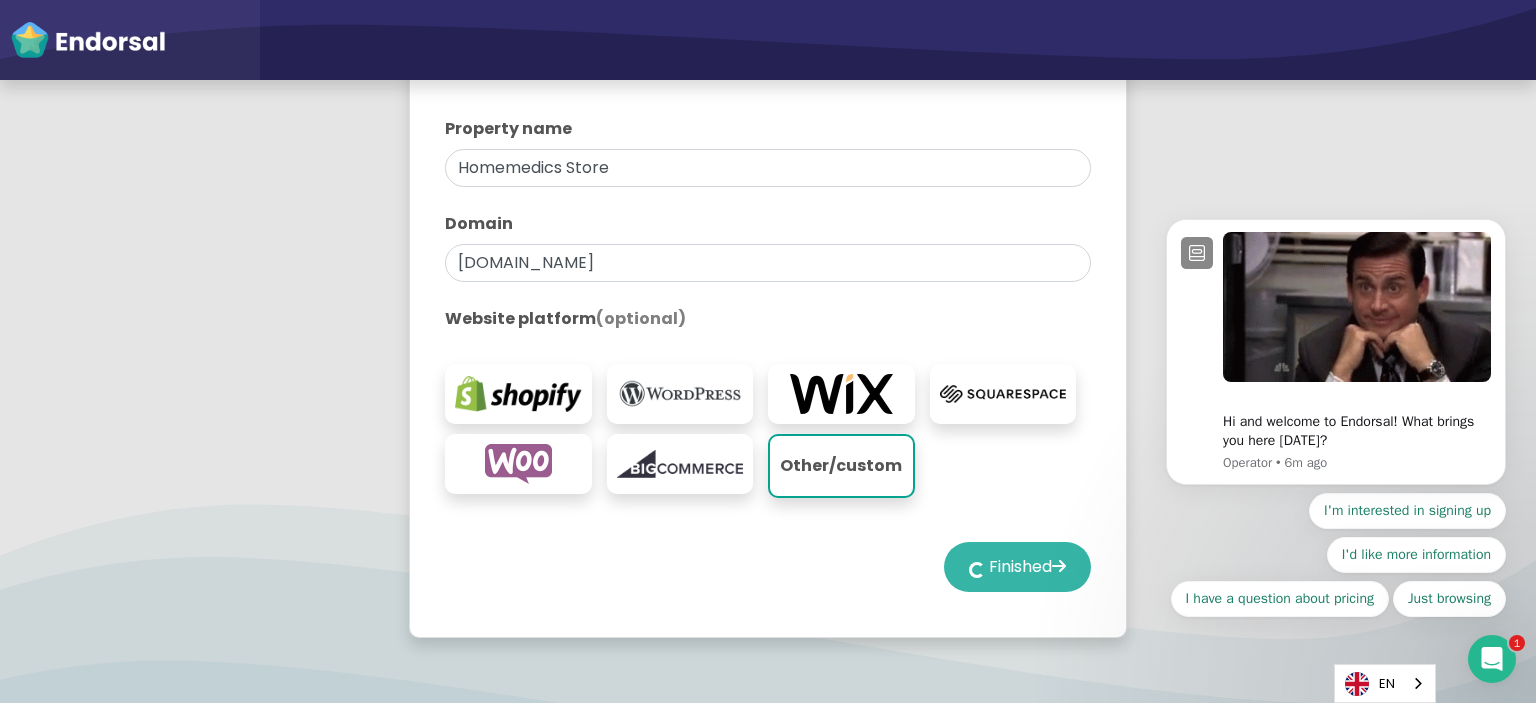 select on "14" 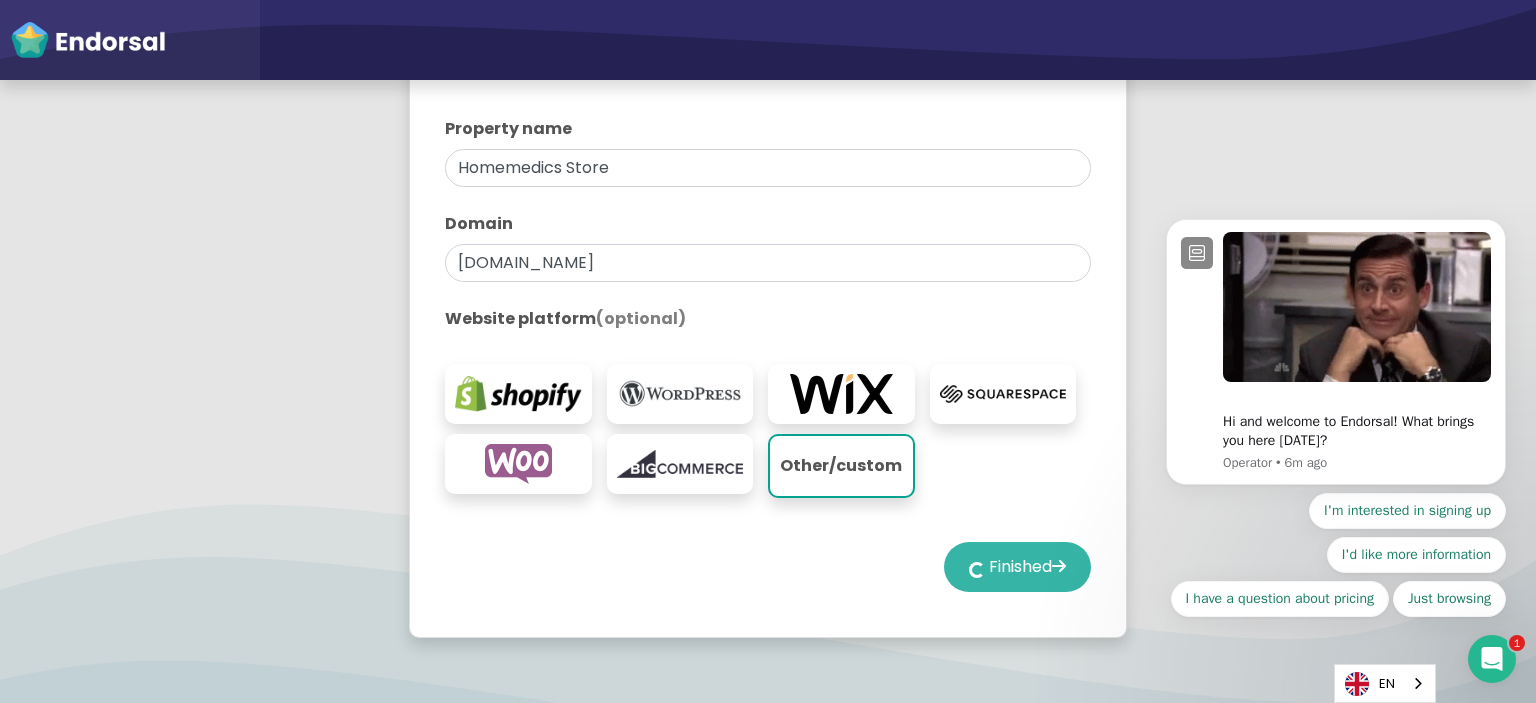 select on "14" 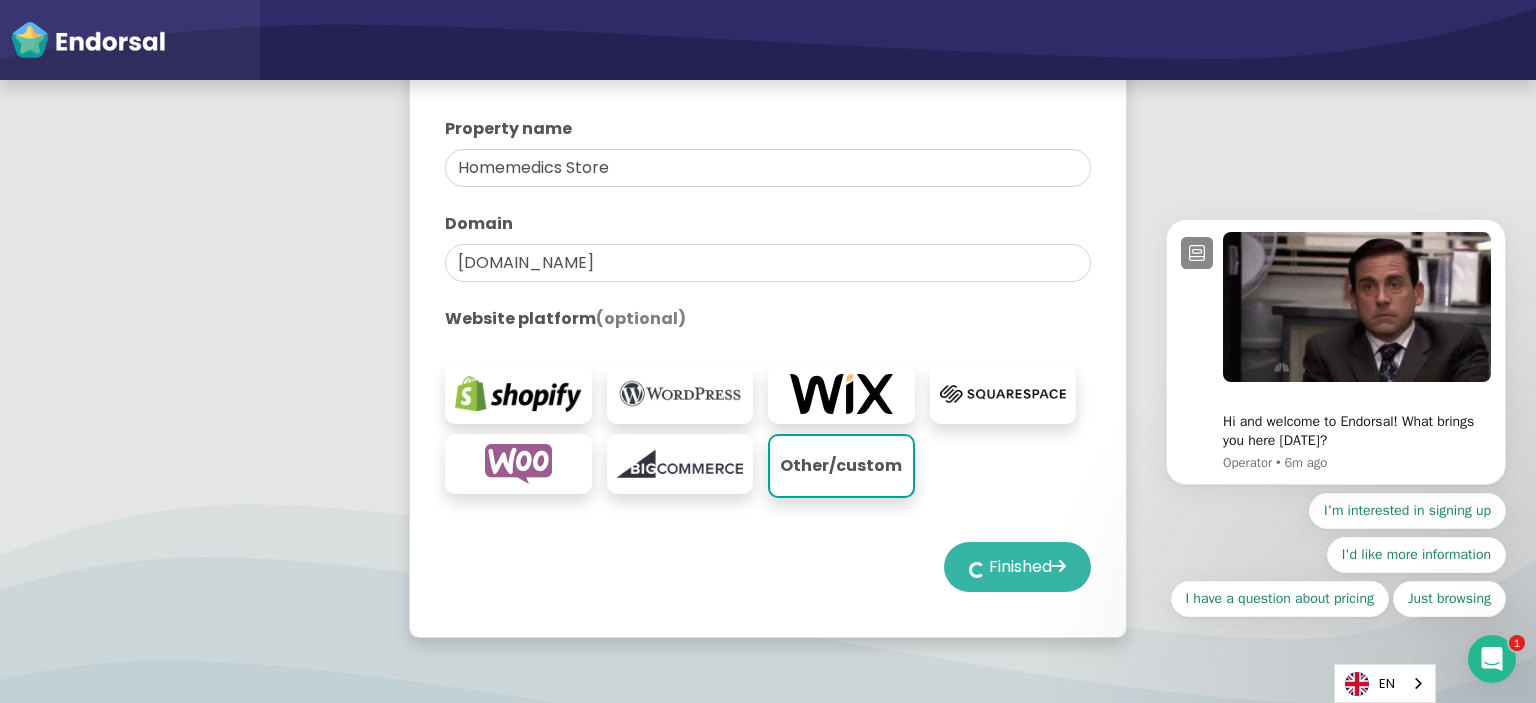 select on "14" 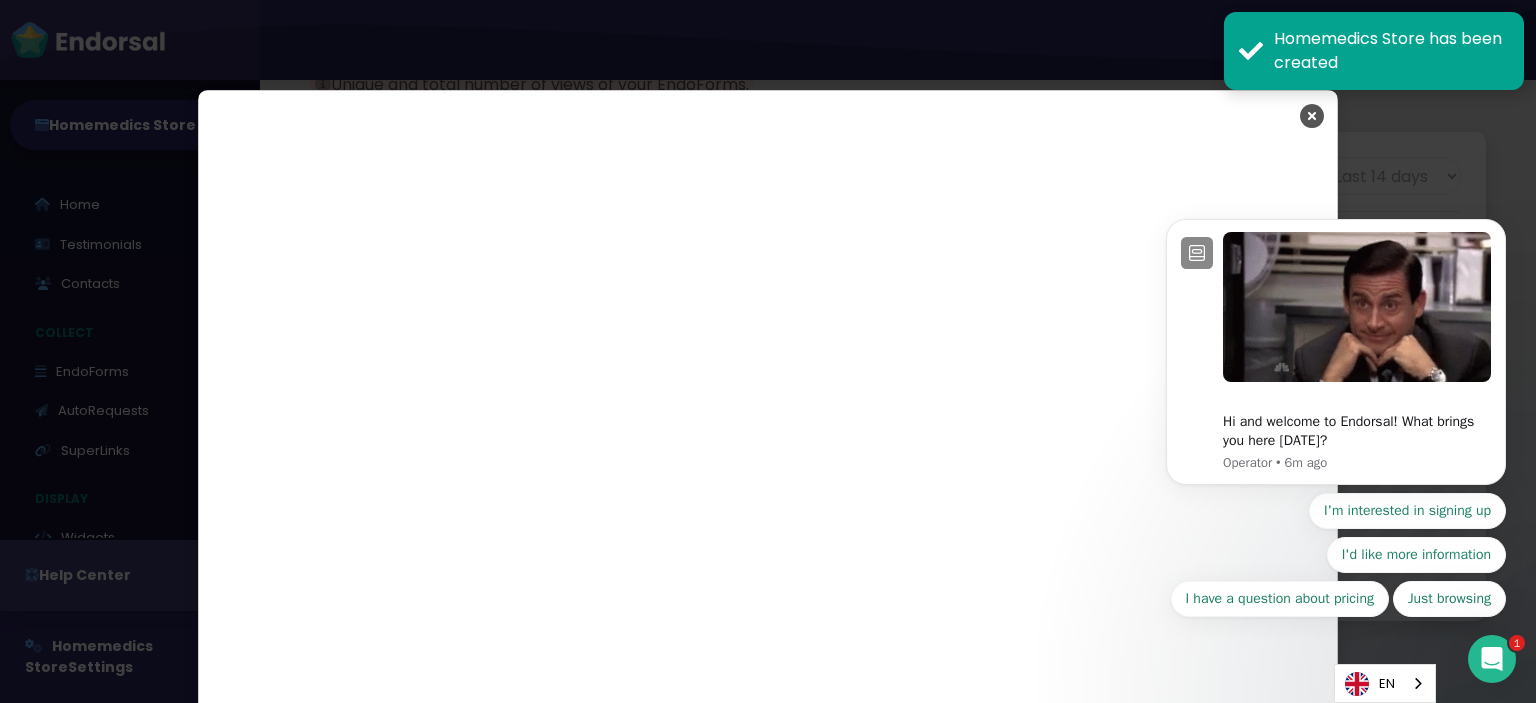 scroll, scrollTop: 3061, scrollLeft: 0, axis: vertical 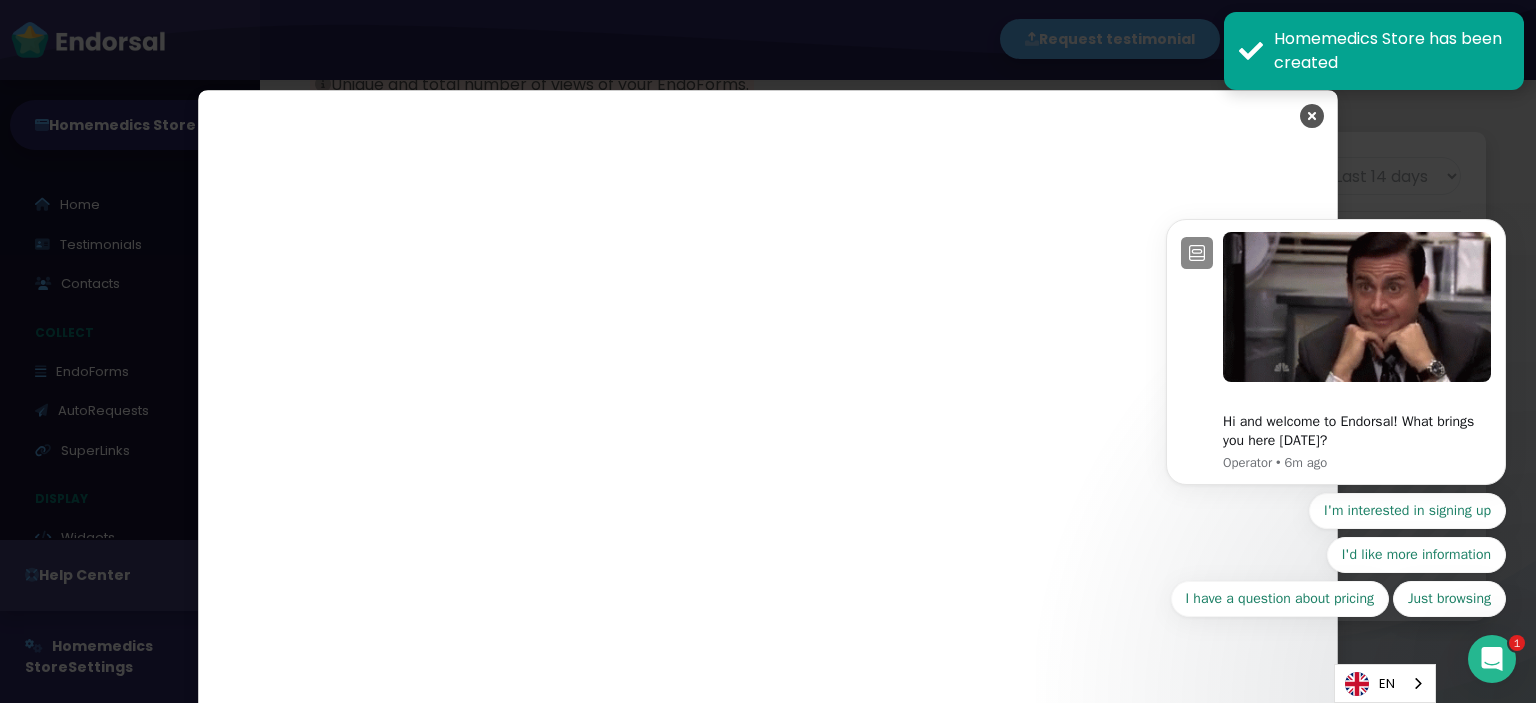 click on "Hi and welcome to Endorsal! What brings you here [DATE]? Operator • 6m ago I'm interested in signing up I'd like more information I have a question about pricing Just browsing" at bounding box center [1336, 358] 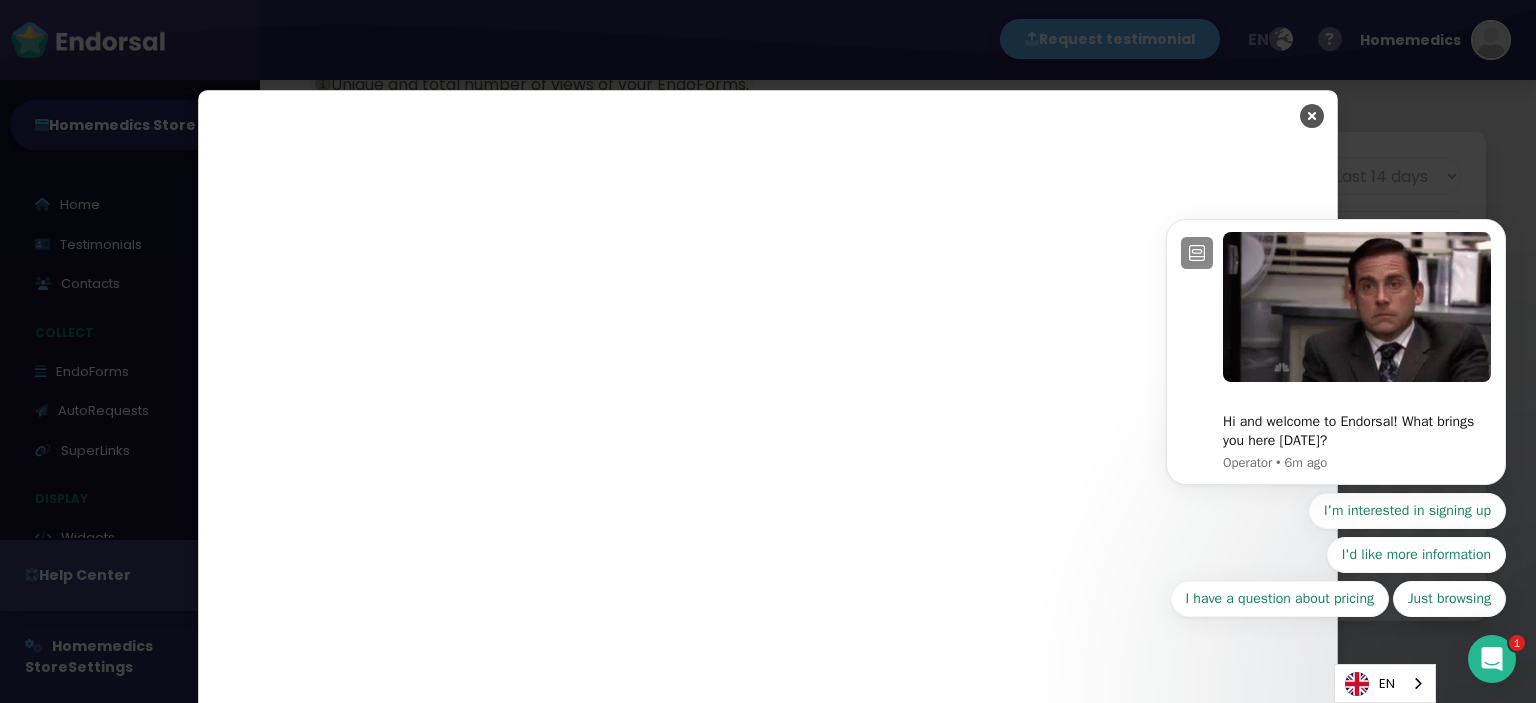 click on "Hi and welcome to Endorsal! What brings you here [DATE]? Operator • 6m ago I'm interested in signing up I'd like more information I have a question about pricing Just browsing" at bounding box center [1336, 358] 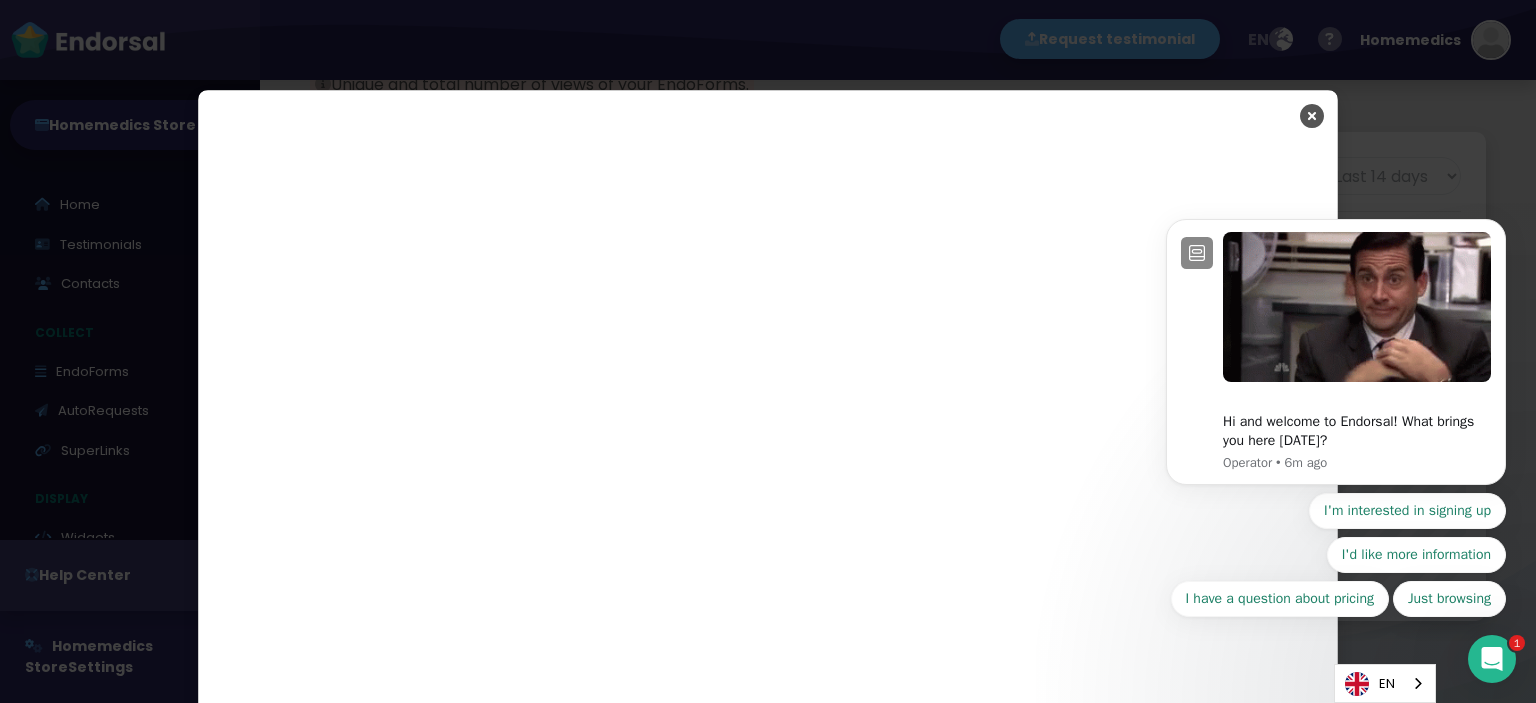 click on "Hi and welcome to Endorsal! What brings you here [DATE]? Operator • 6m ago I'm interested in signing up I'd like more information I have a question about pricing Just browsing" at bounding box center [1336, 358] 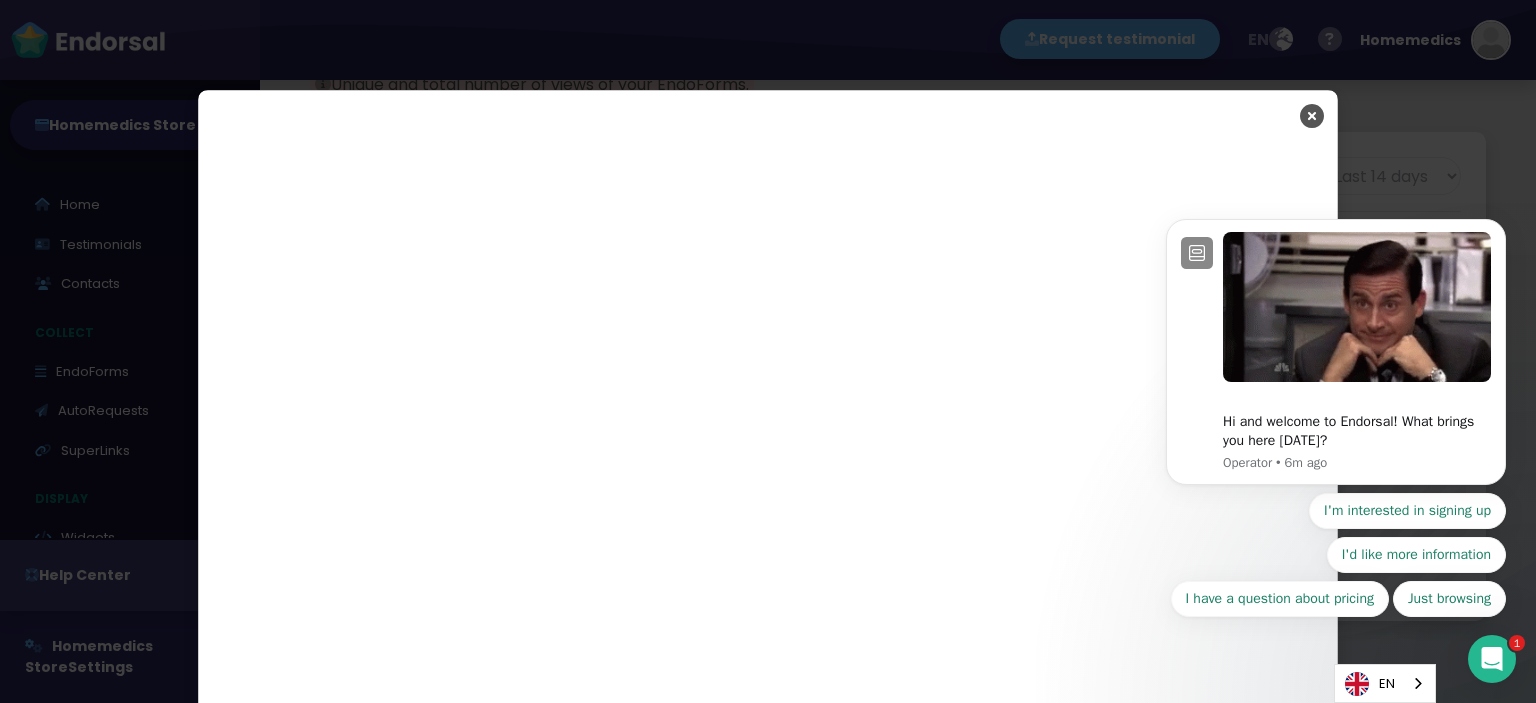 click 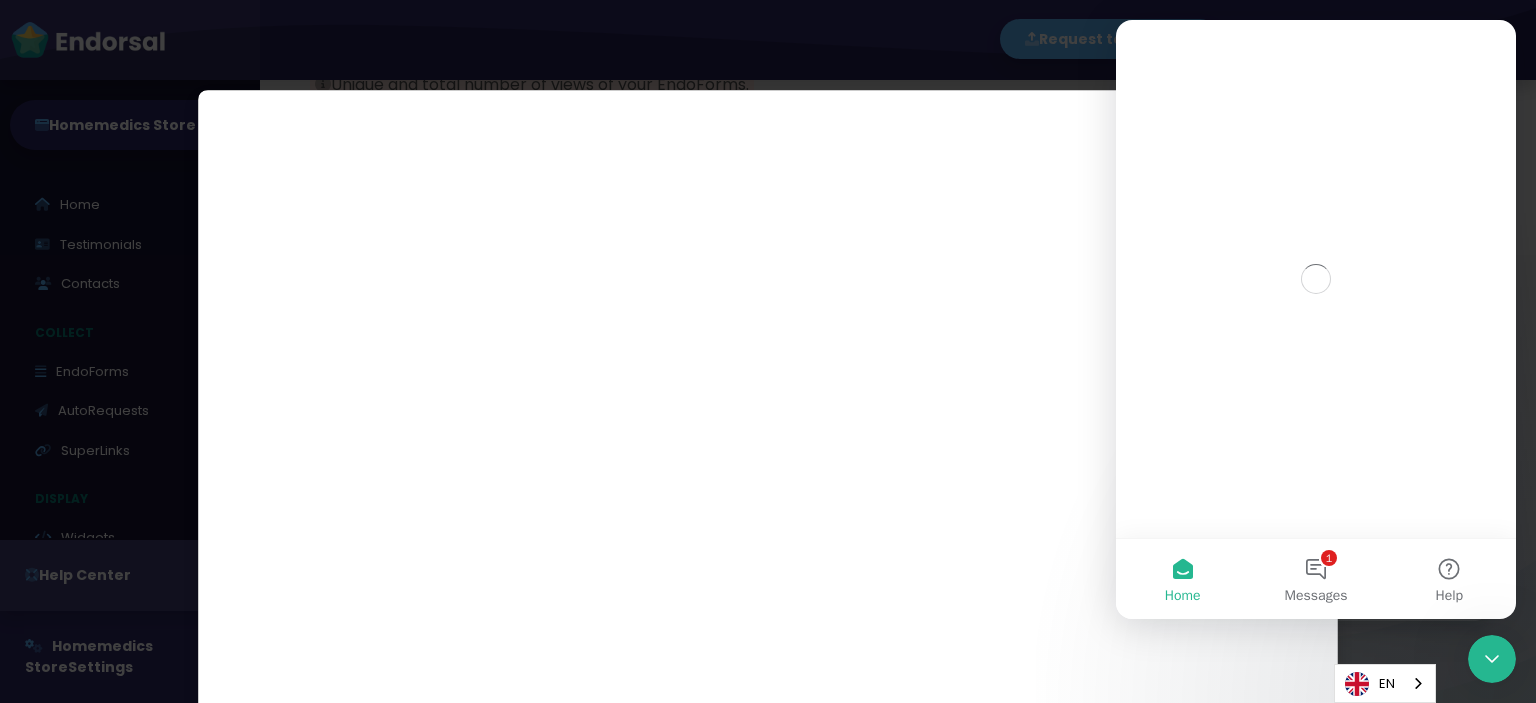 scroll, scrollTop: 0, scrollLeft: 0, axis: both 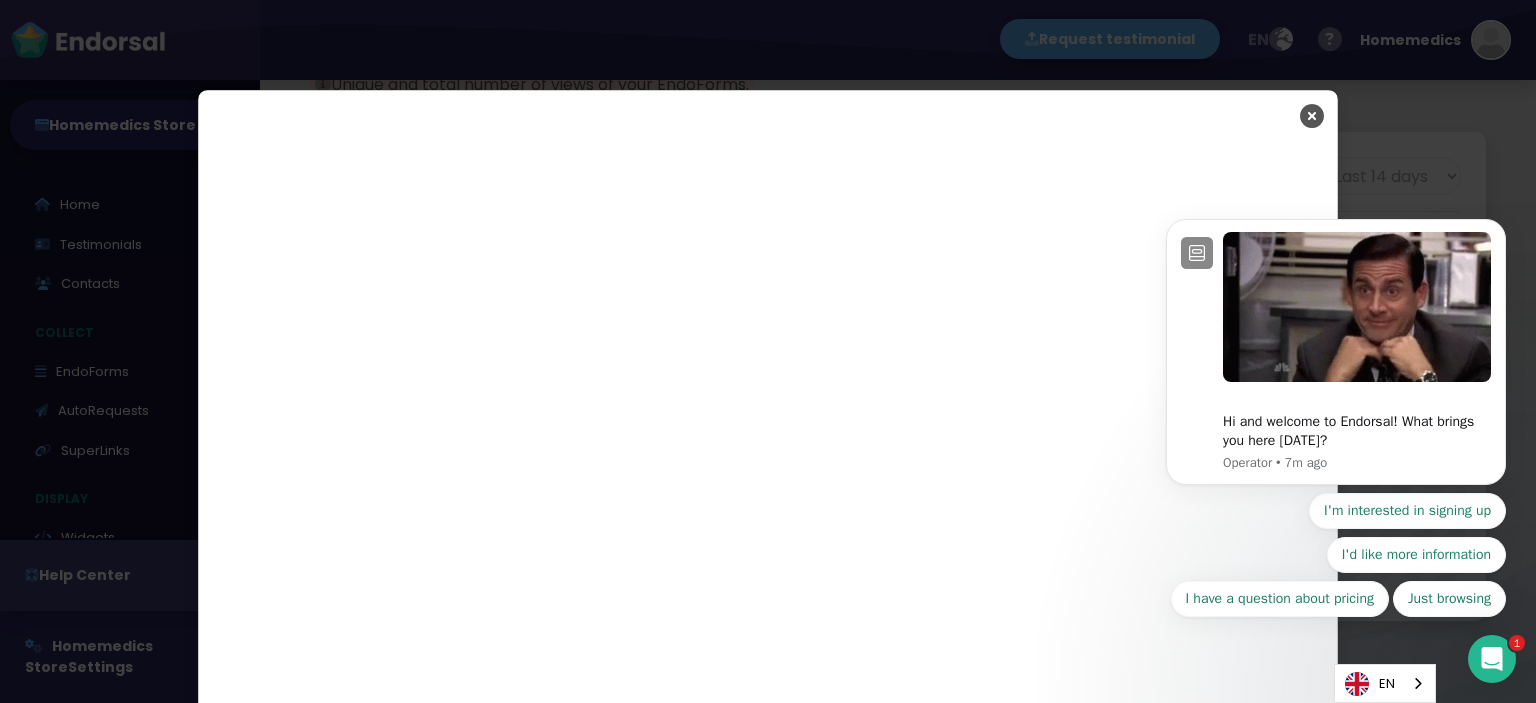 click on "Hi and welcome to Endorsal! What brings you here [DATE]? Operator • 7m ago I'm interested in signing up I'd like more information I have a question about pricing Just browsing" at bounding box center [1336, 358] 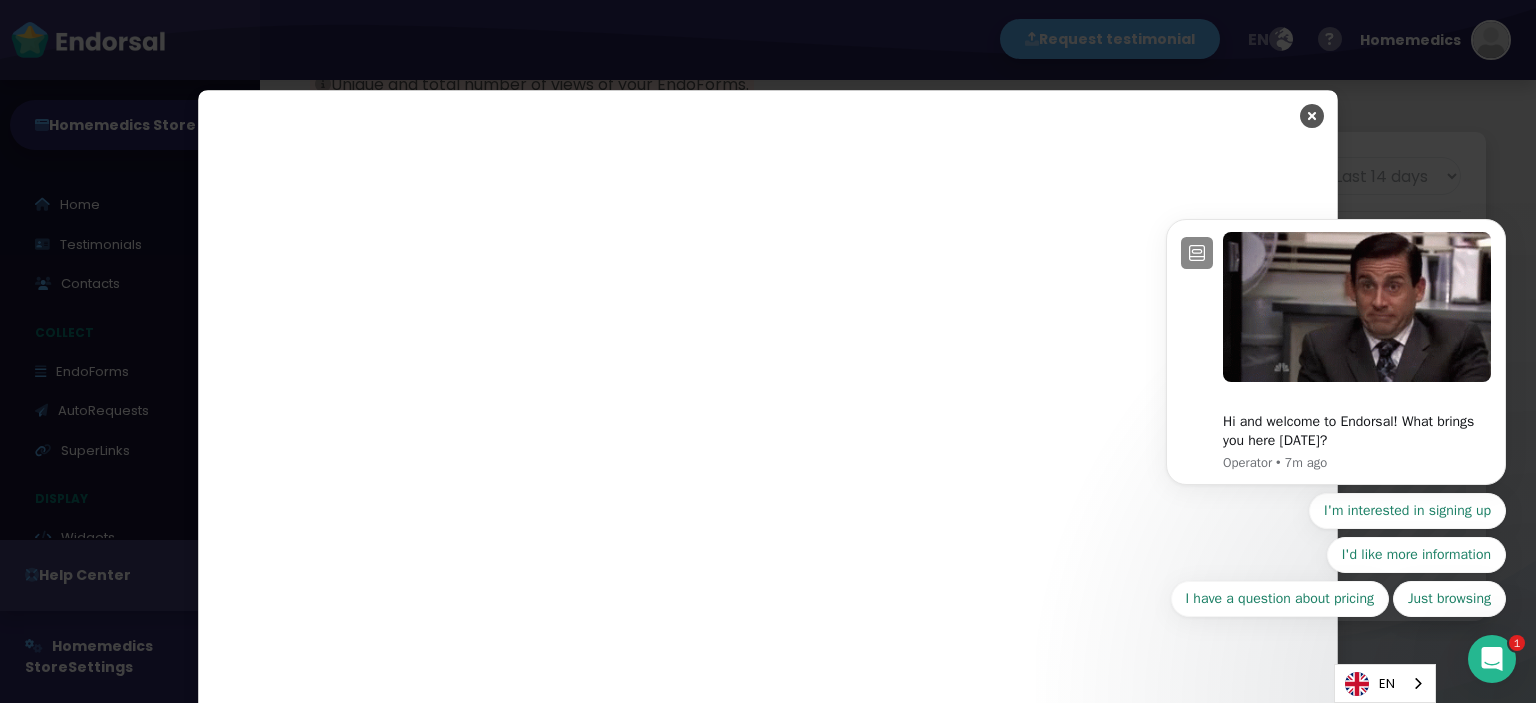 click on "Hi and welcome to Endorsal! What brings you here [DATE]? Operator • 7m ago I'm interested in signing up I'd like more information I have a question about pricing Just browsing" at bounding box center [1336, 358] 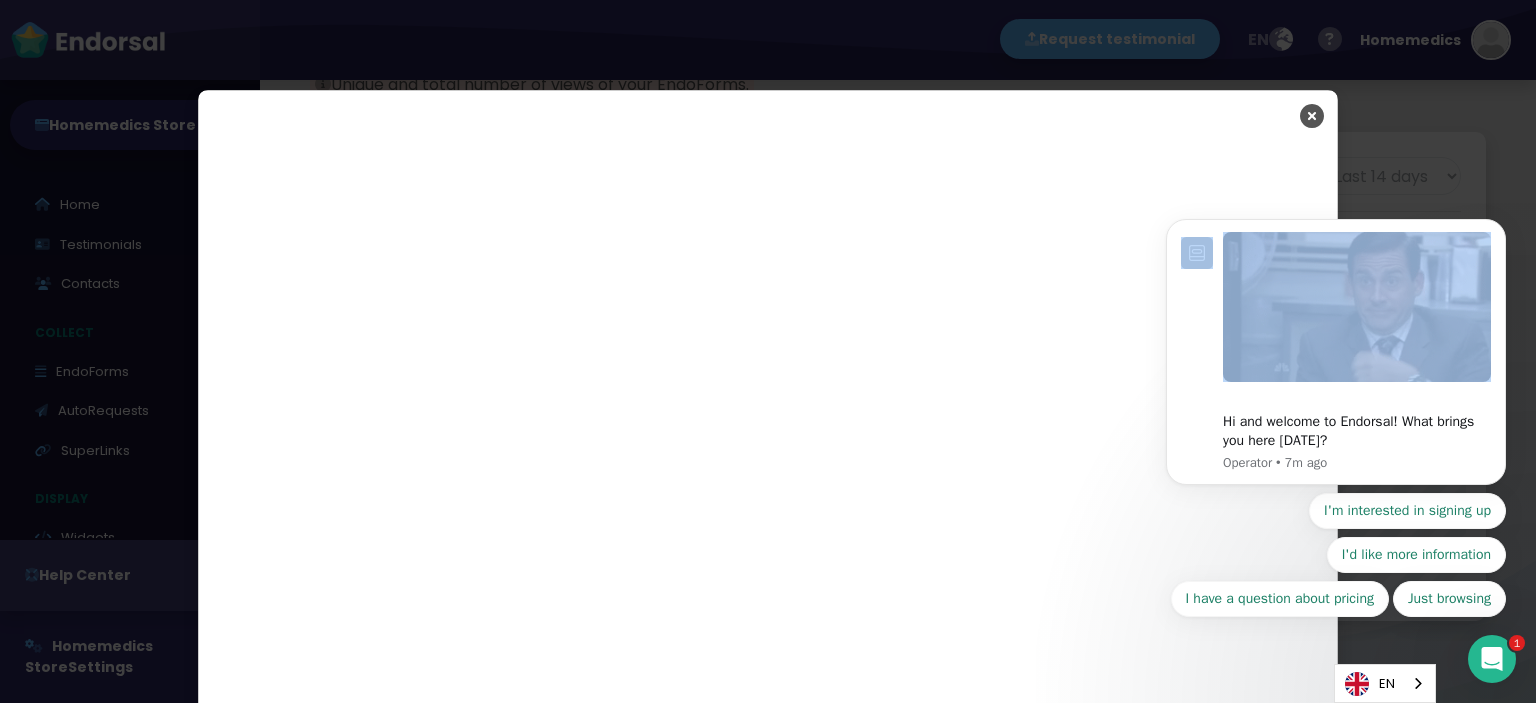 click on "Hi and welcome to Endorsal! What brings you here [DATE]? Operator • 7m ago I'm interested in signing up I'd like more information I have a question about pricing Just browsing" at bounding box center (1336, 358) 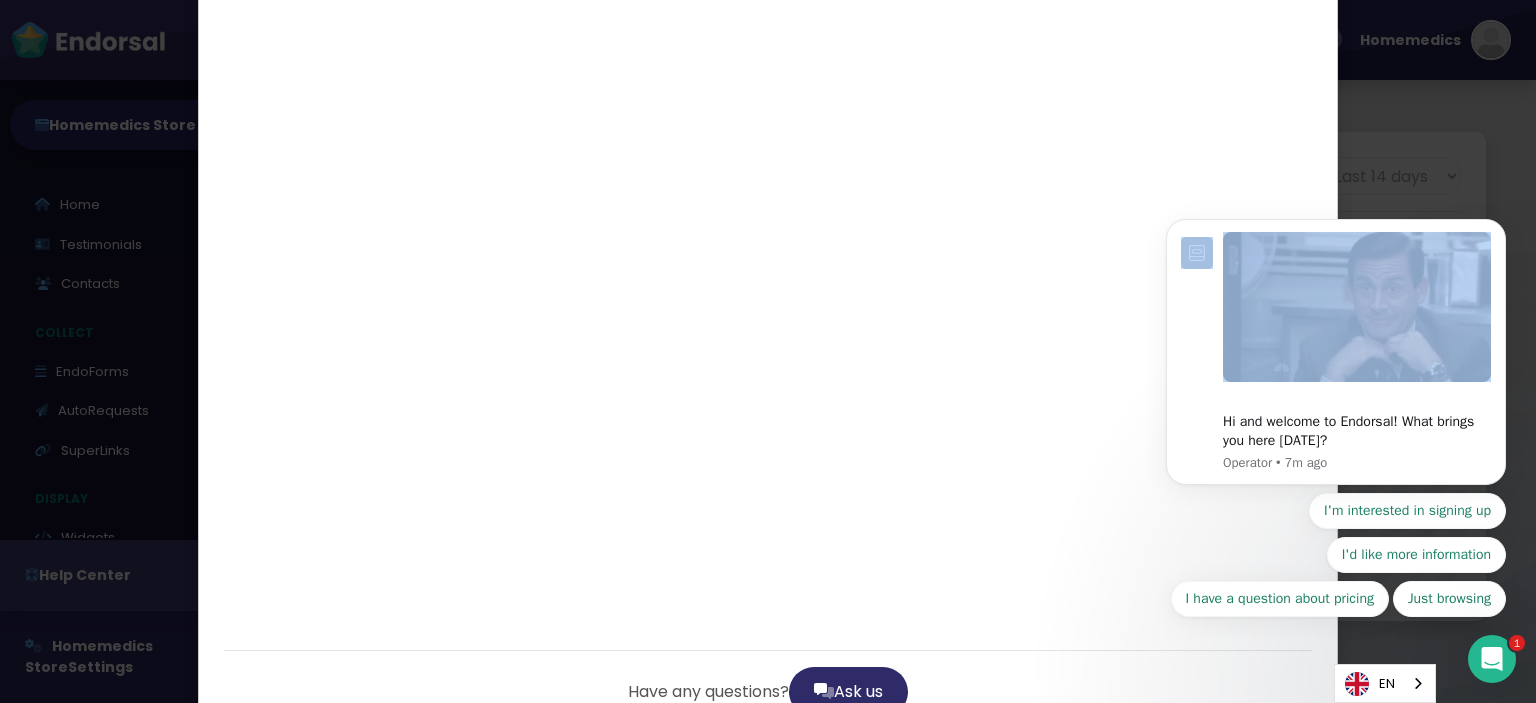 scroll, scrollTop: 111, scrollLeft: 0, axis: vertical 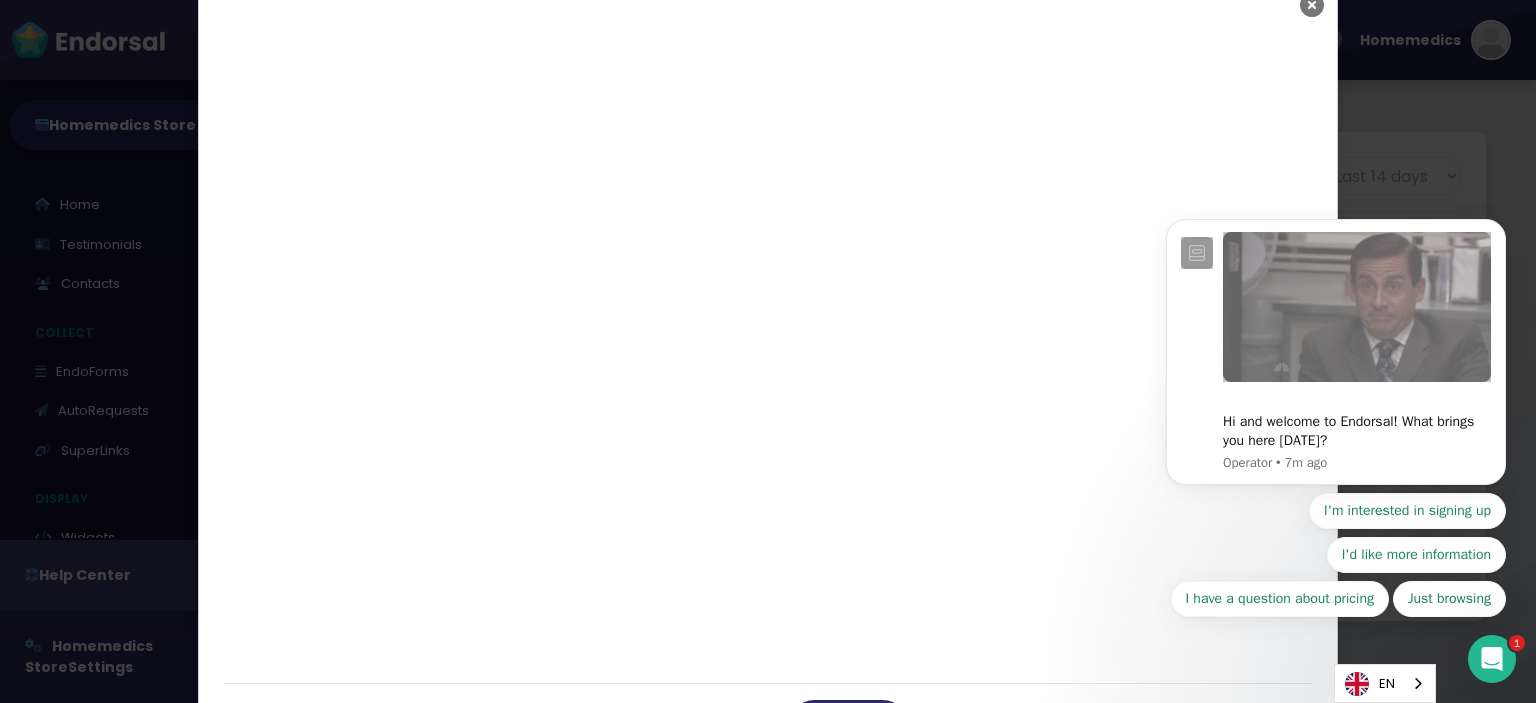 click at bounding box center [1312, 5] 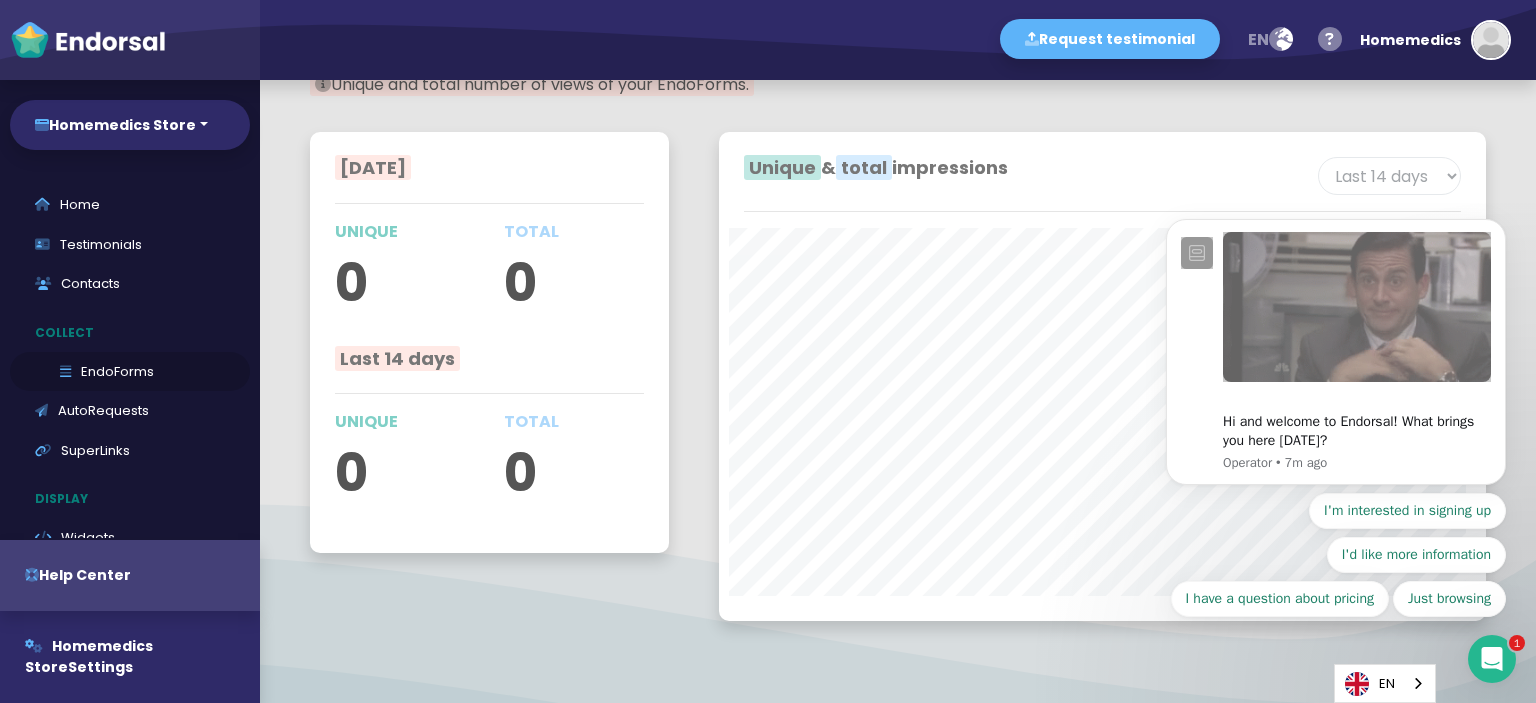 click on "EndoForms" at bounding box center (130, 372) 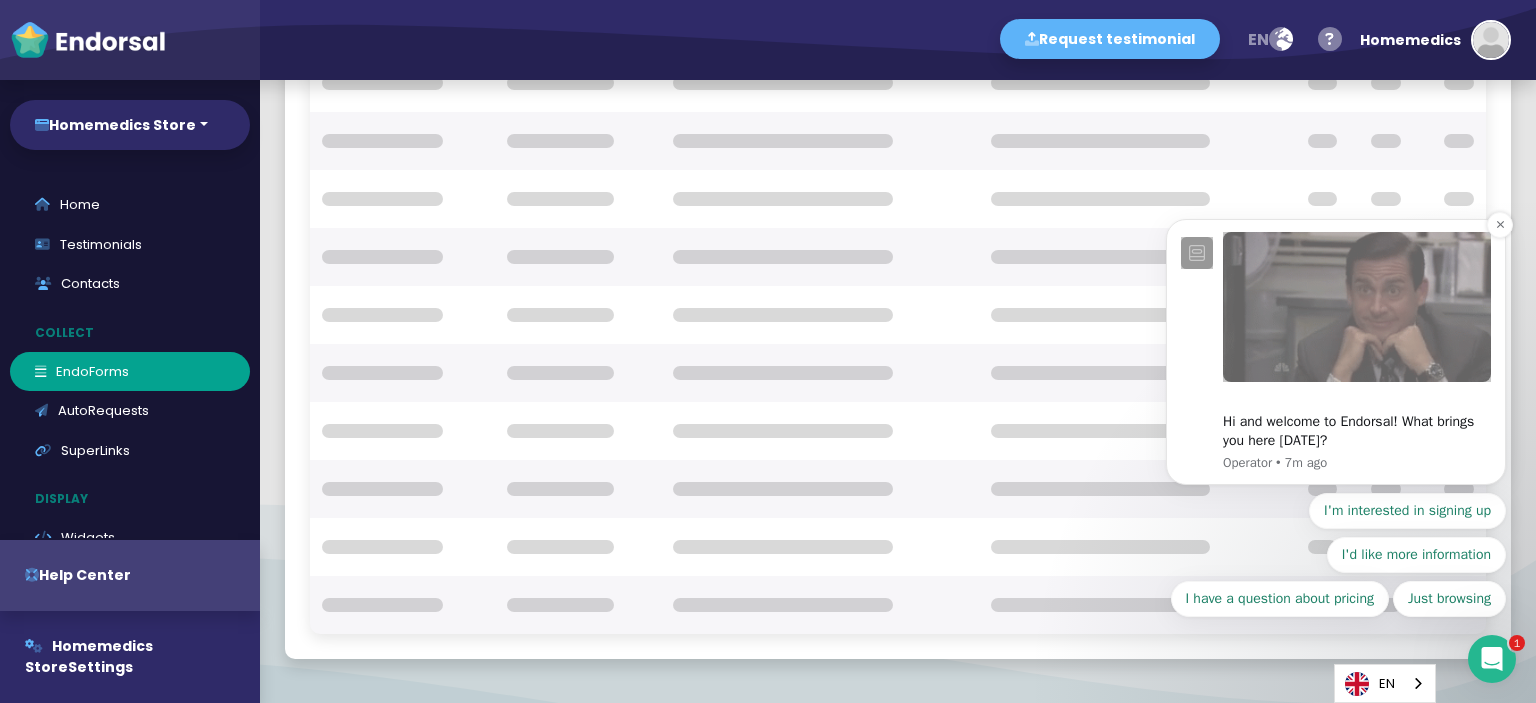 scroll, scrollTop: 0, scrollLeft: 0, axis: both 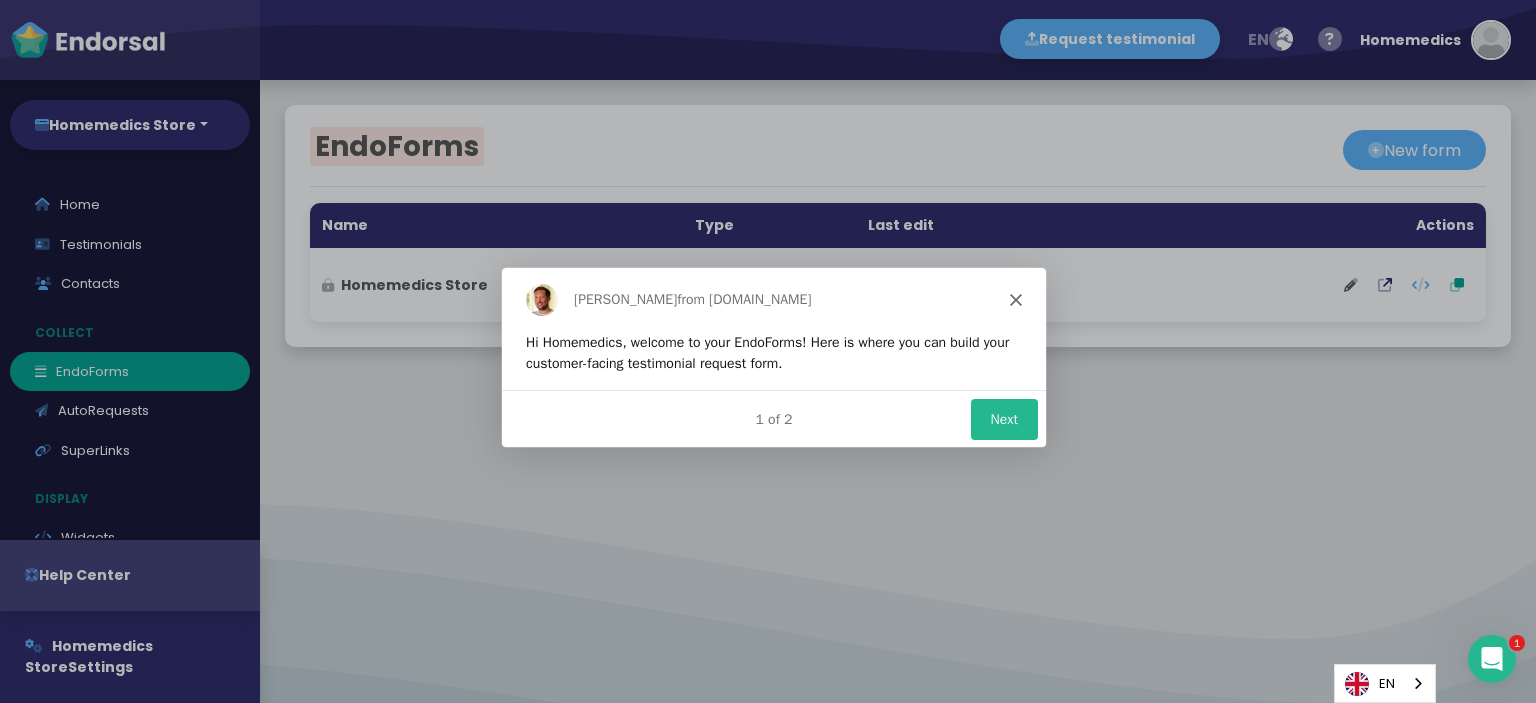 click on "Next" at bounding box center [1003, 417] 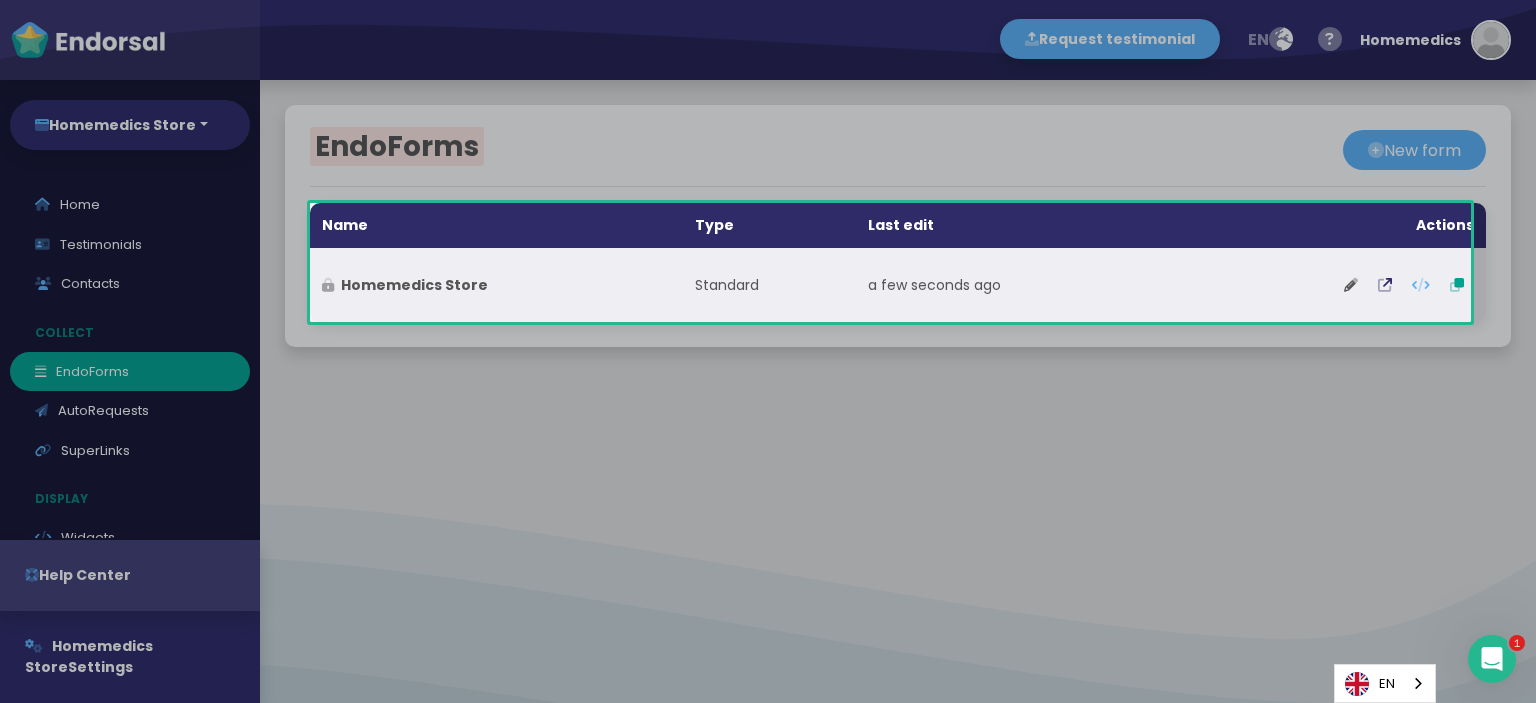 scroll, scrollTop: 0, scrollLeft: 0, axis: both 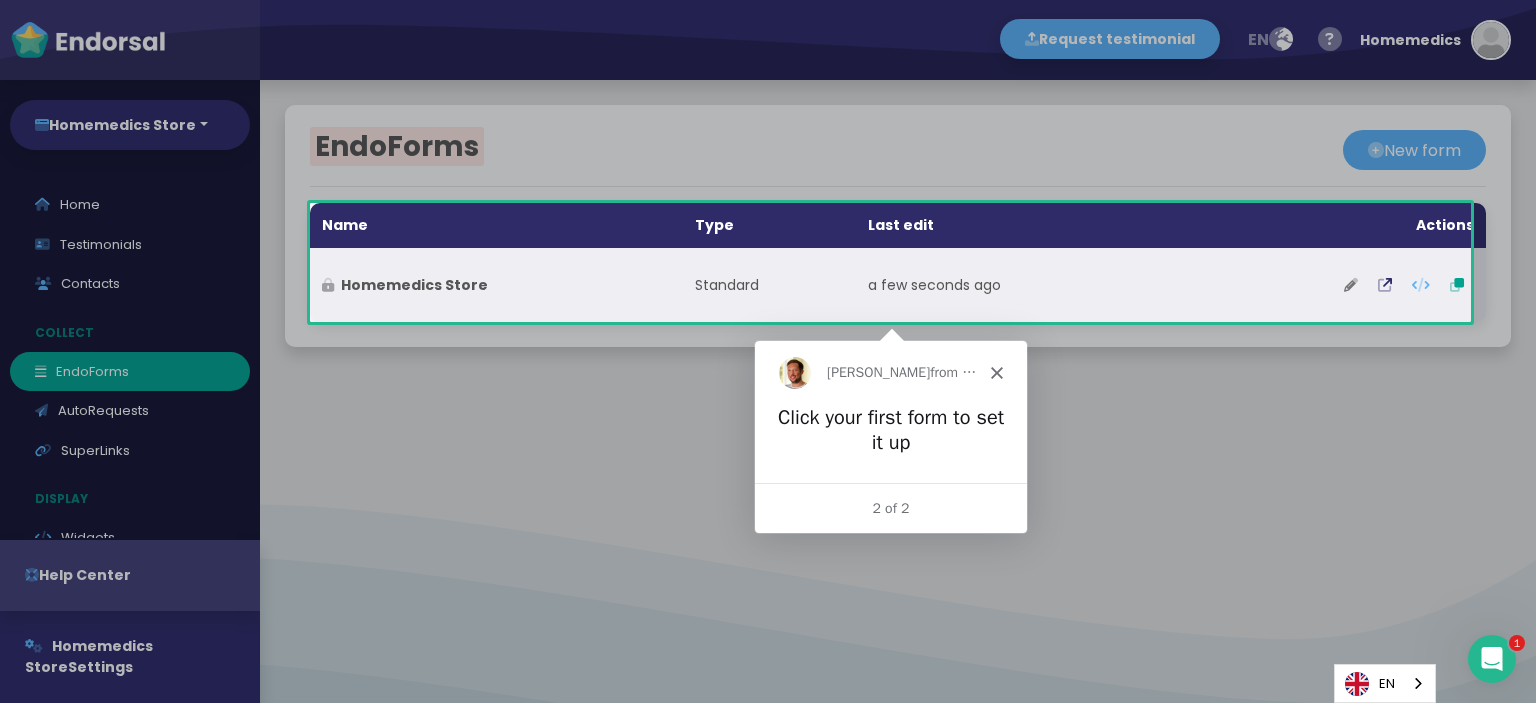 click 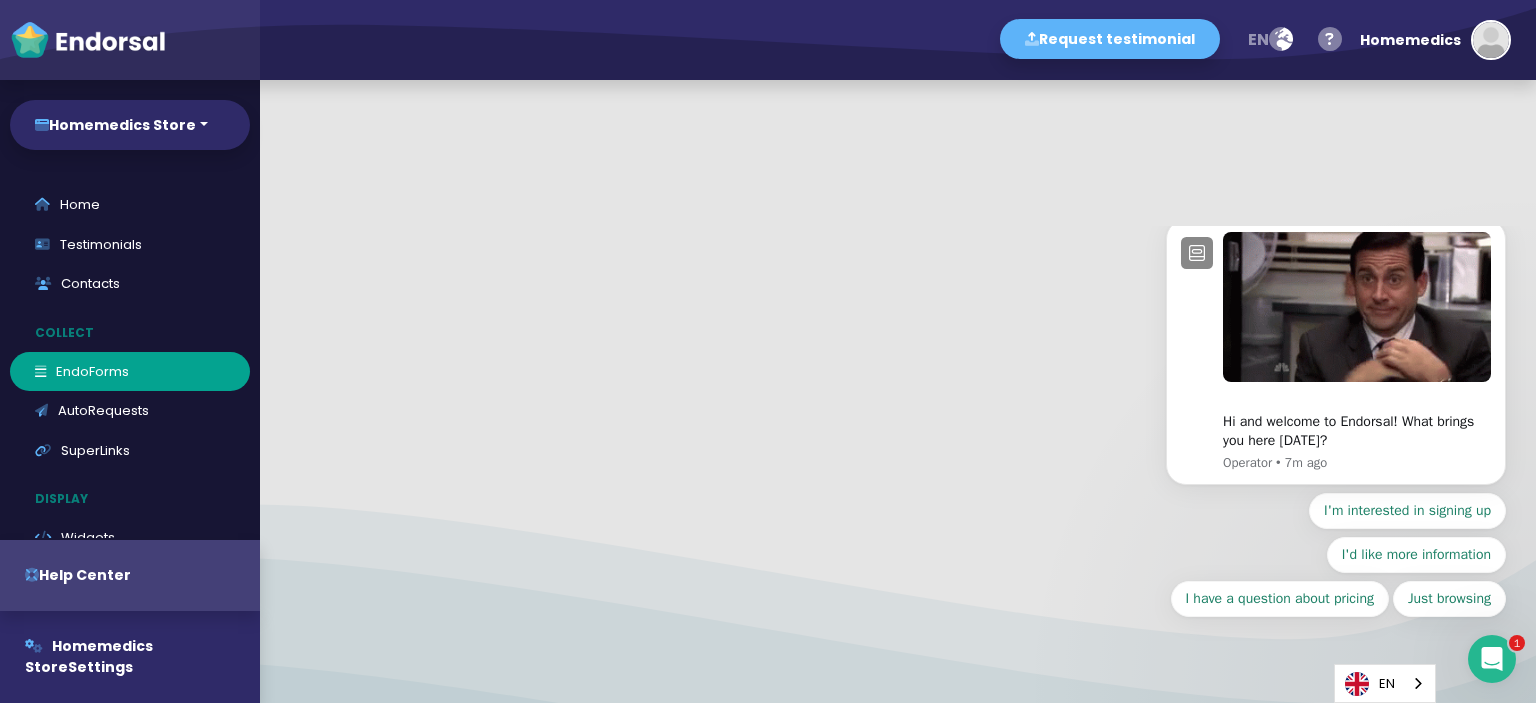 scroll, scrollTop: 0, scrollLeft: 0, axis: both 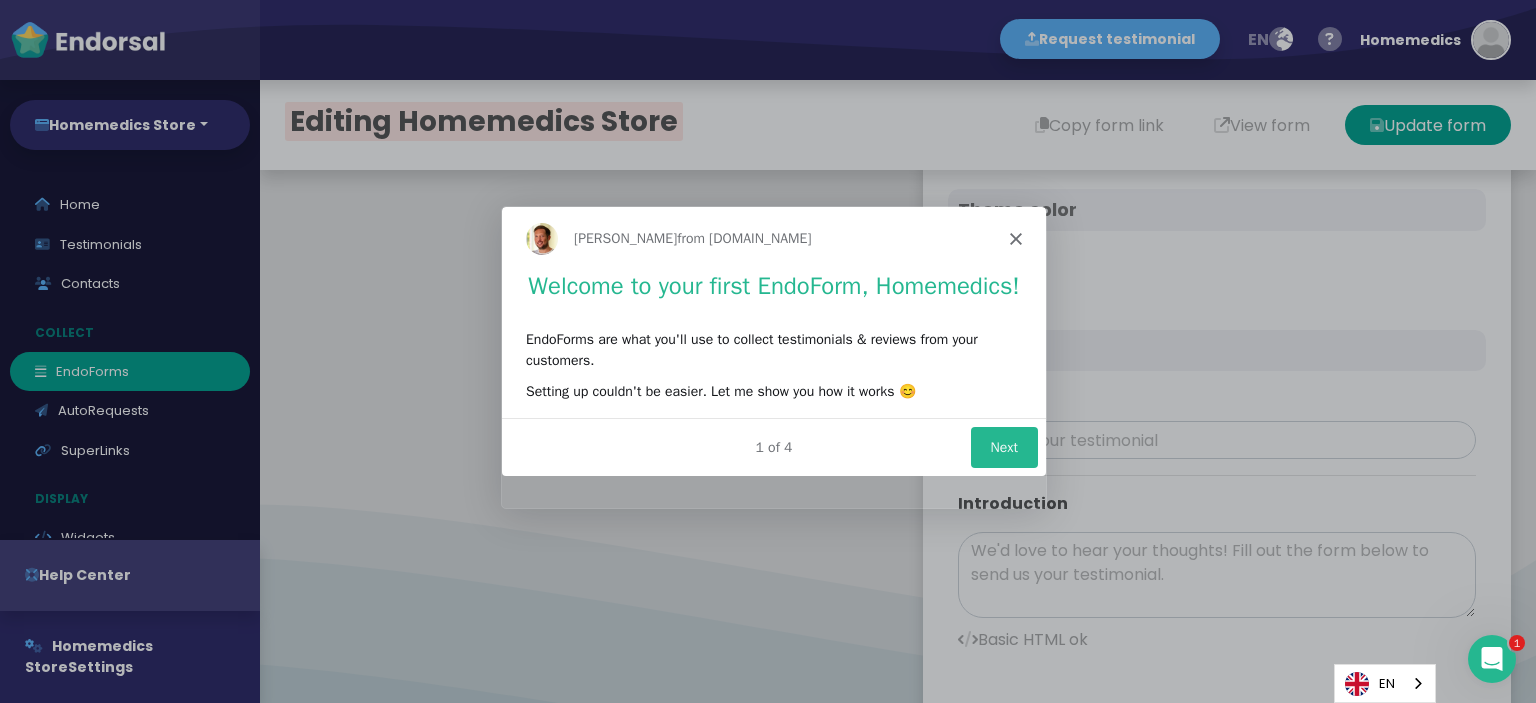 type on "#5DB3F9" 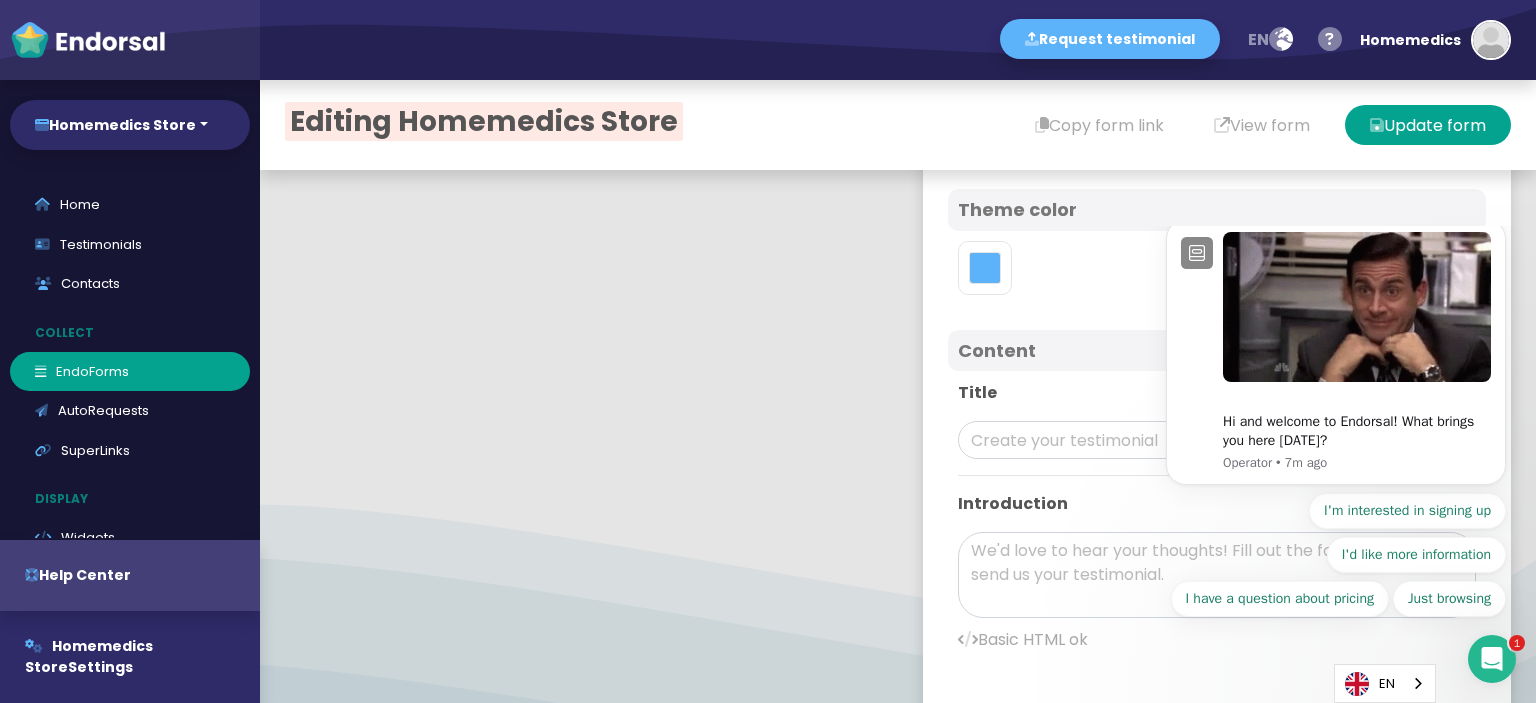 scroll, scrollTop: 0, scrollLeft: 0, axis: both 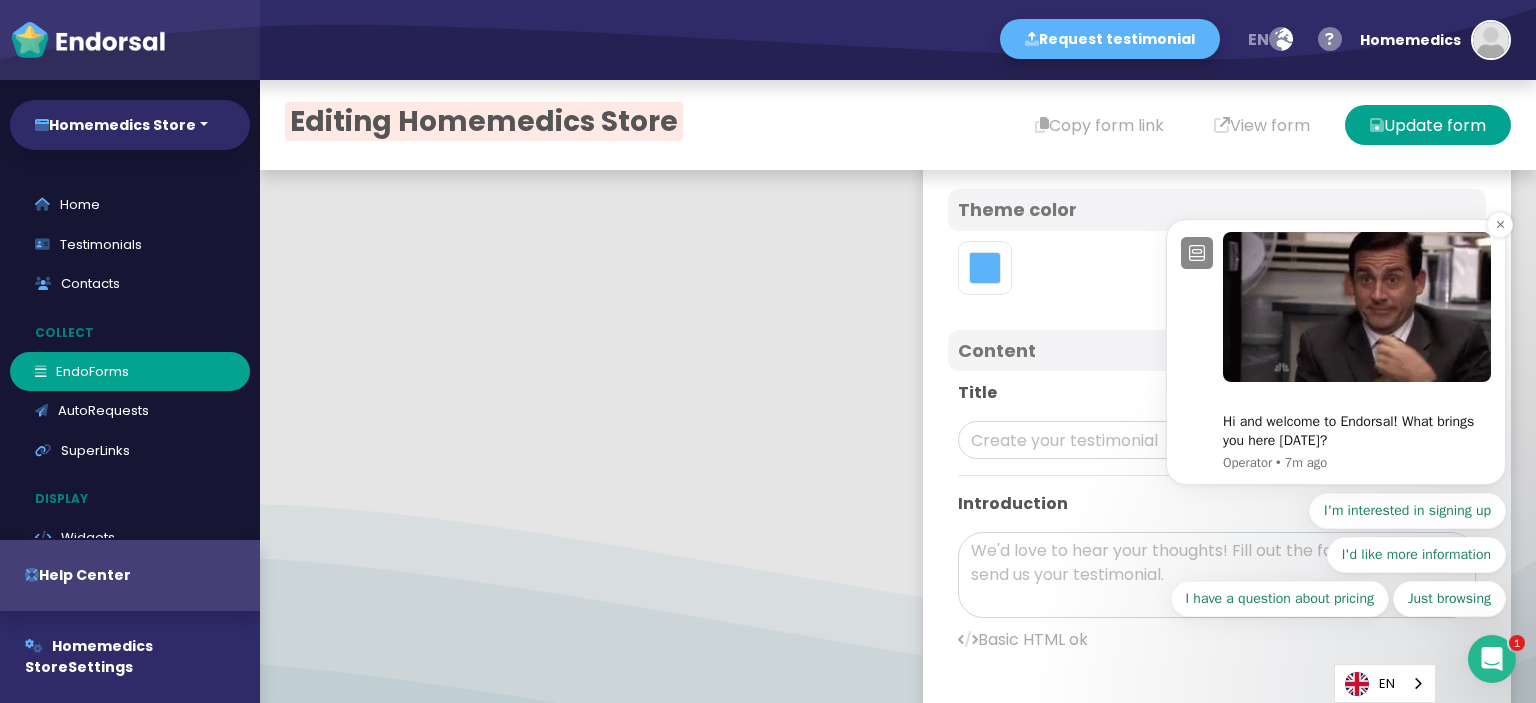 click at bounding box center (1197, 253) 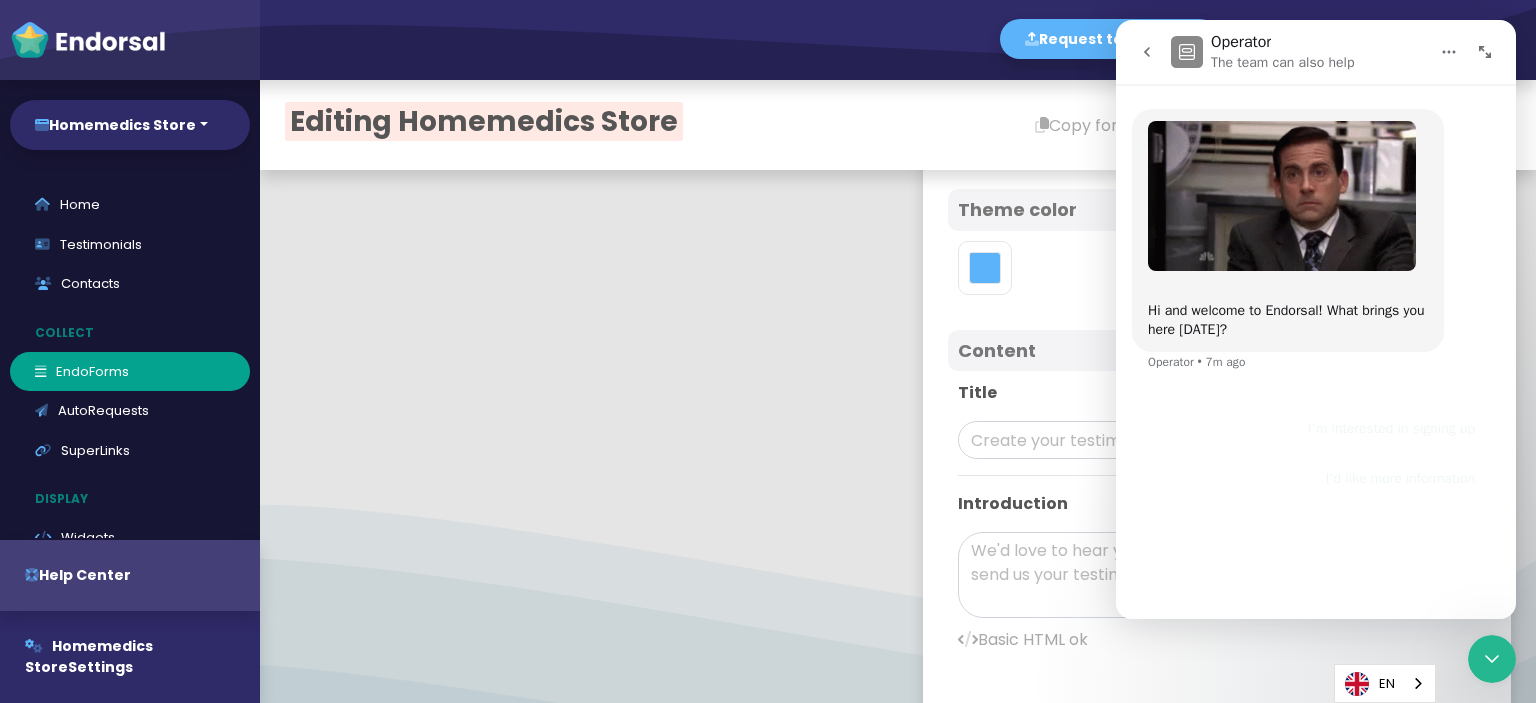 scroll, scrollTop: 12, scrollLeft: 0, axis: vertical 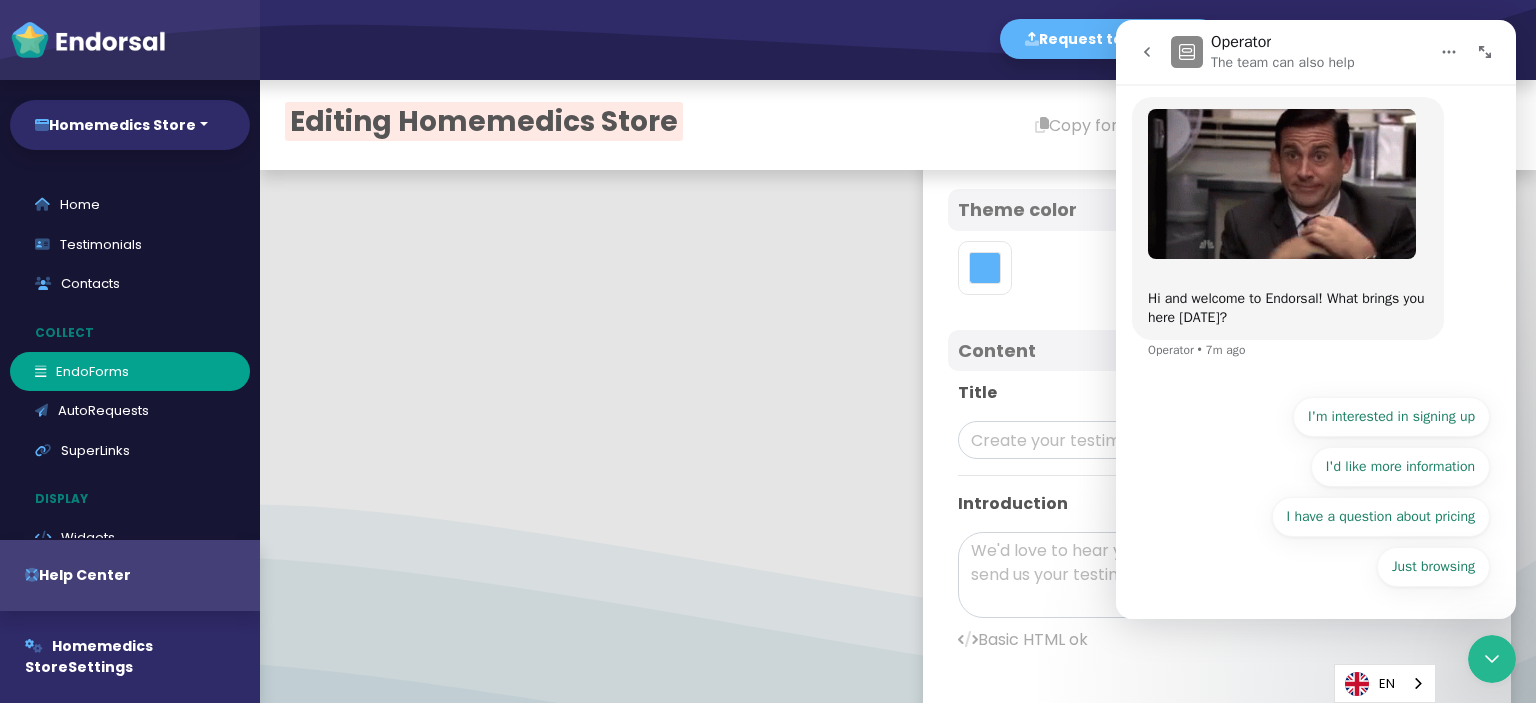 click 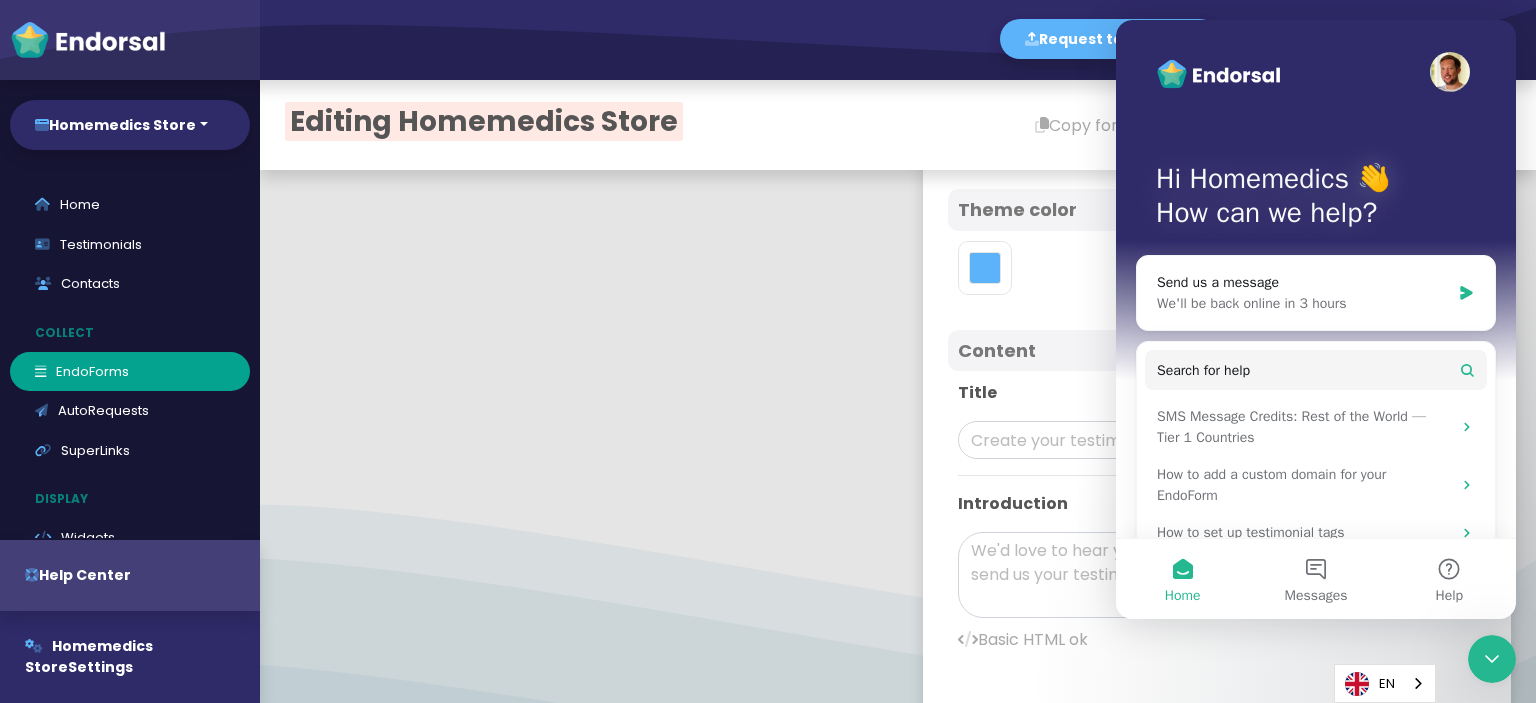 scroll, scrollTop: 0, scrollLeft: 0, axis: both 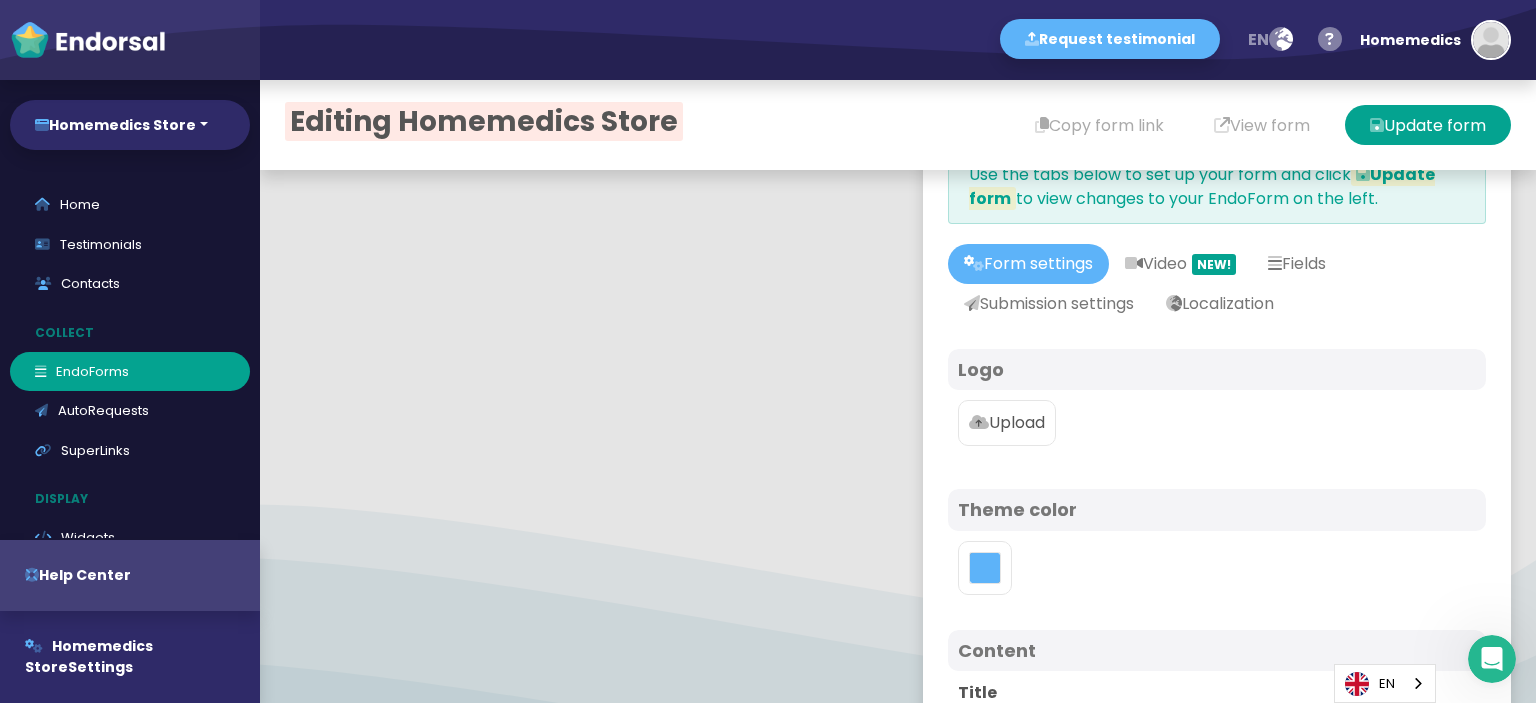 click on "Upload" at bounding box center (1007, 423) 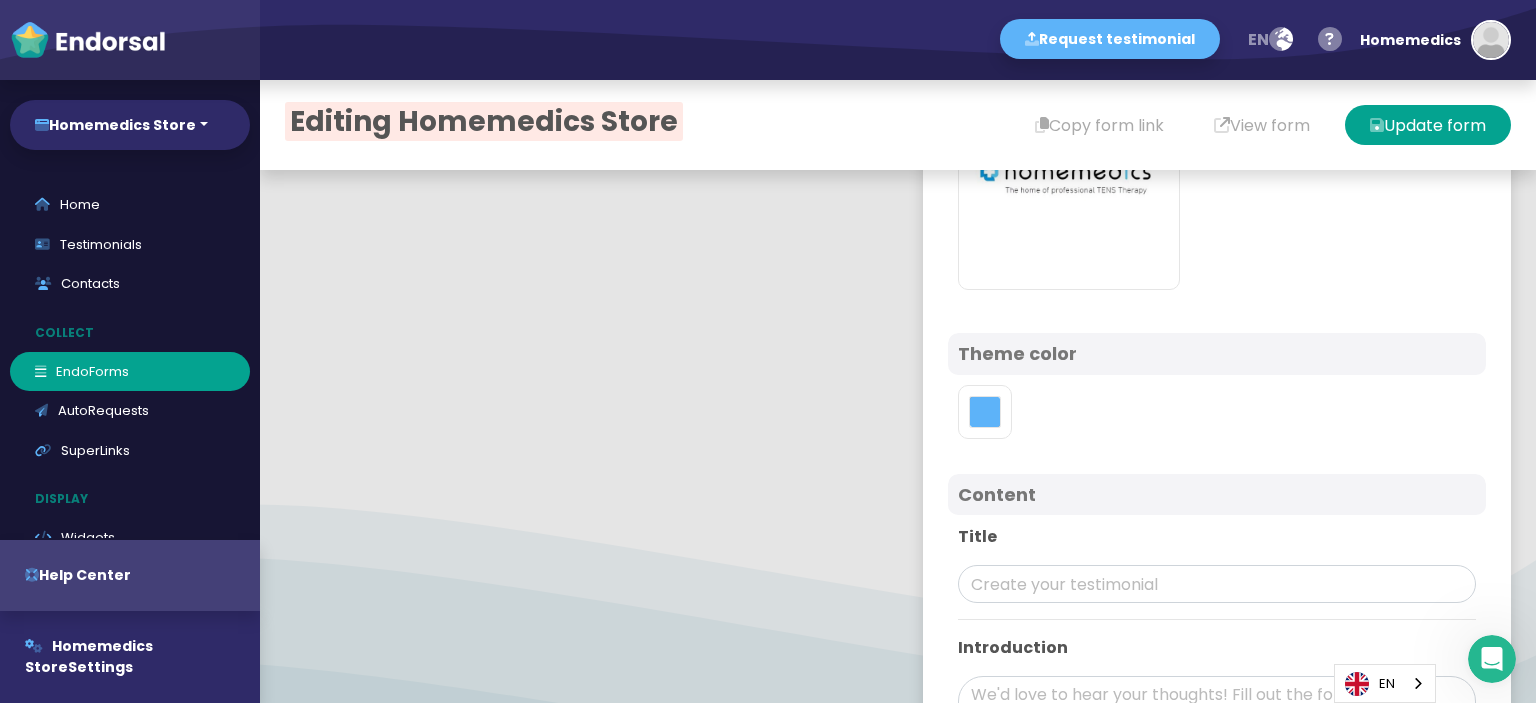 scroll, scrollTop: 500, scrollLeft: 0, axis: vertical 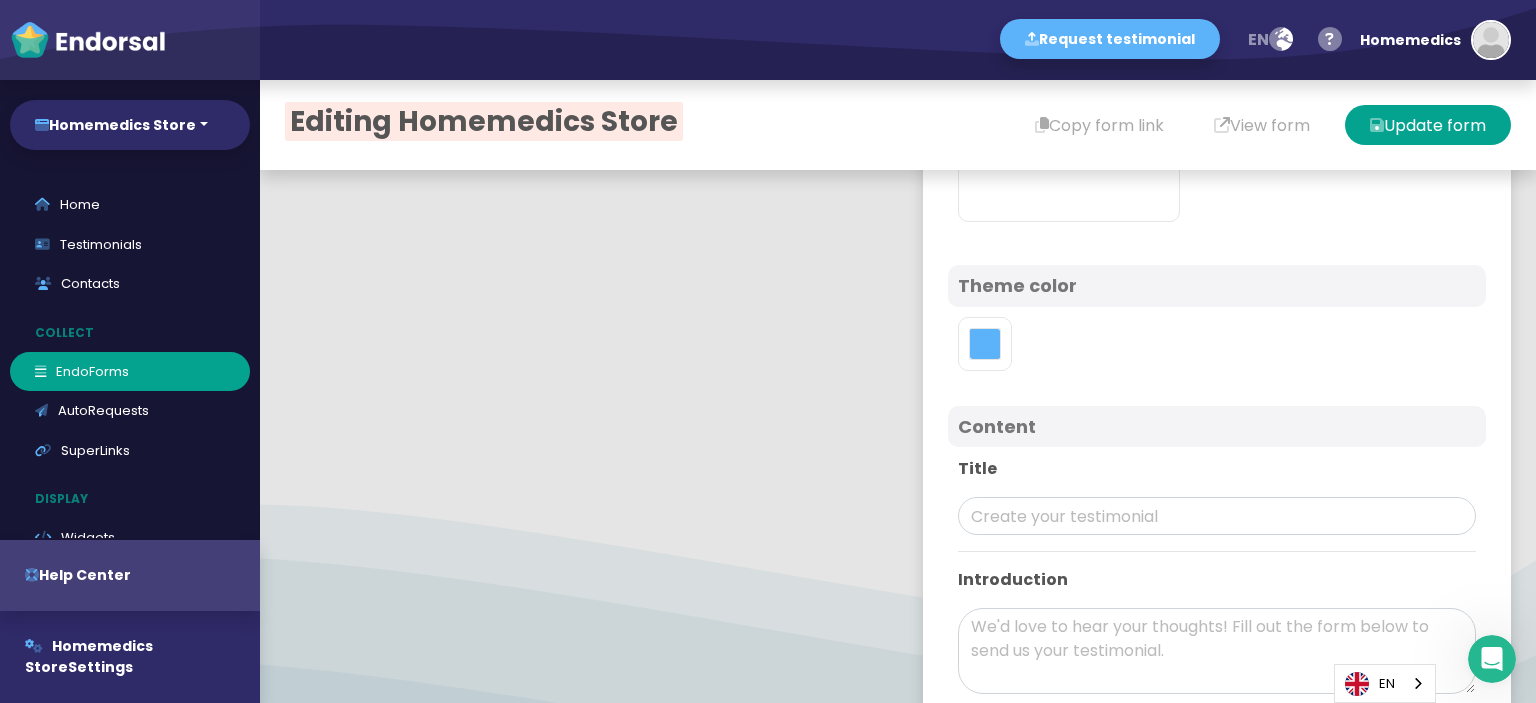 click on "Title Introduction   Basic HTML ok" at bounding box center (1217, 600) 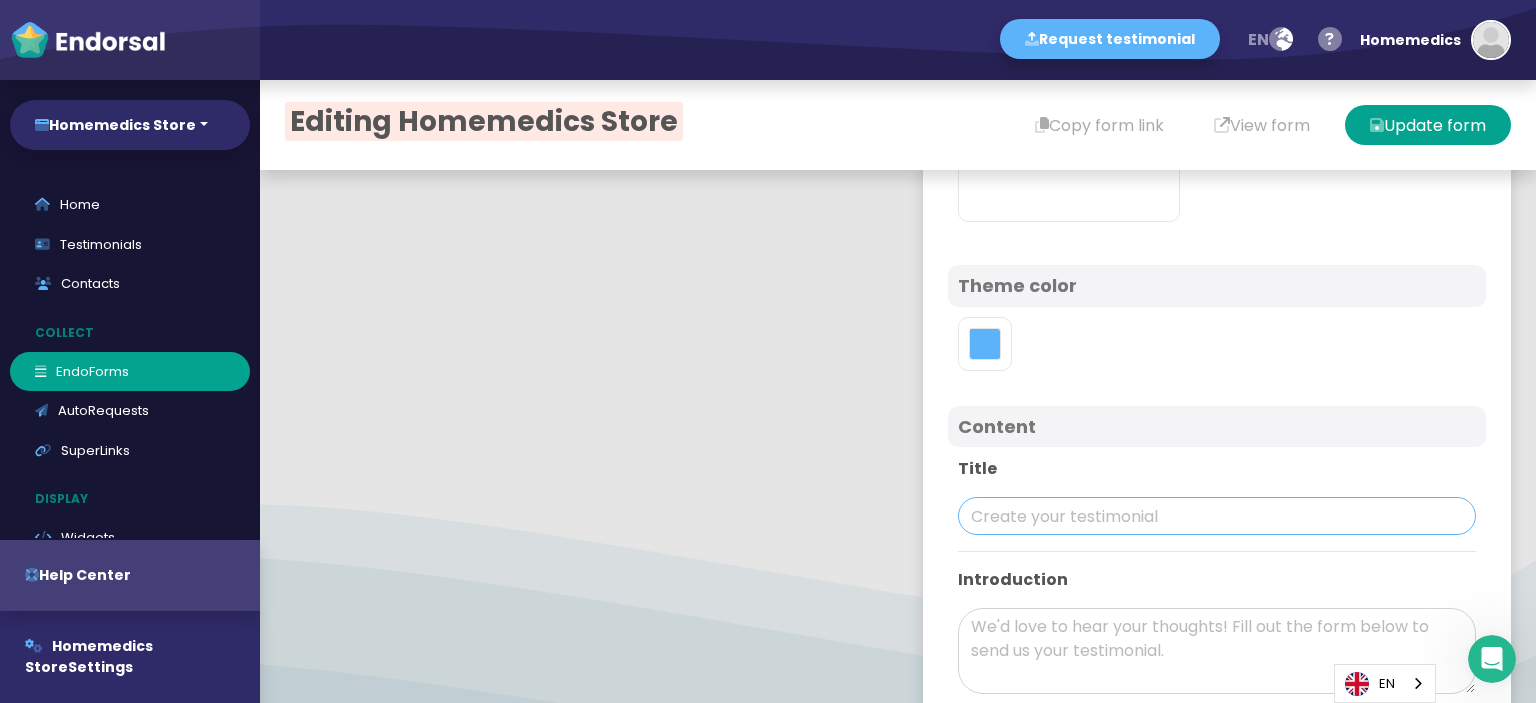 click at bounding box center [1217, 516] 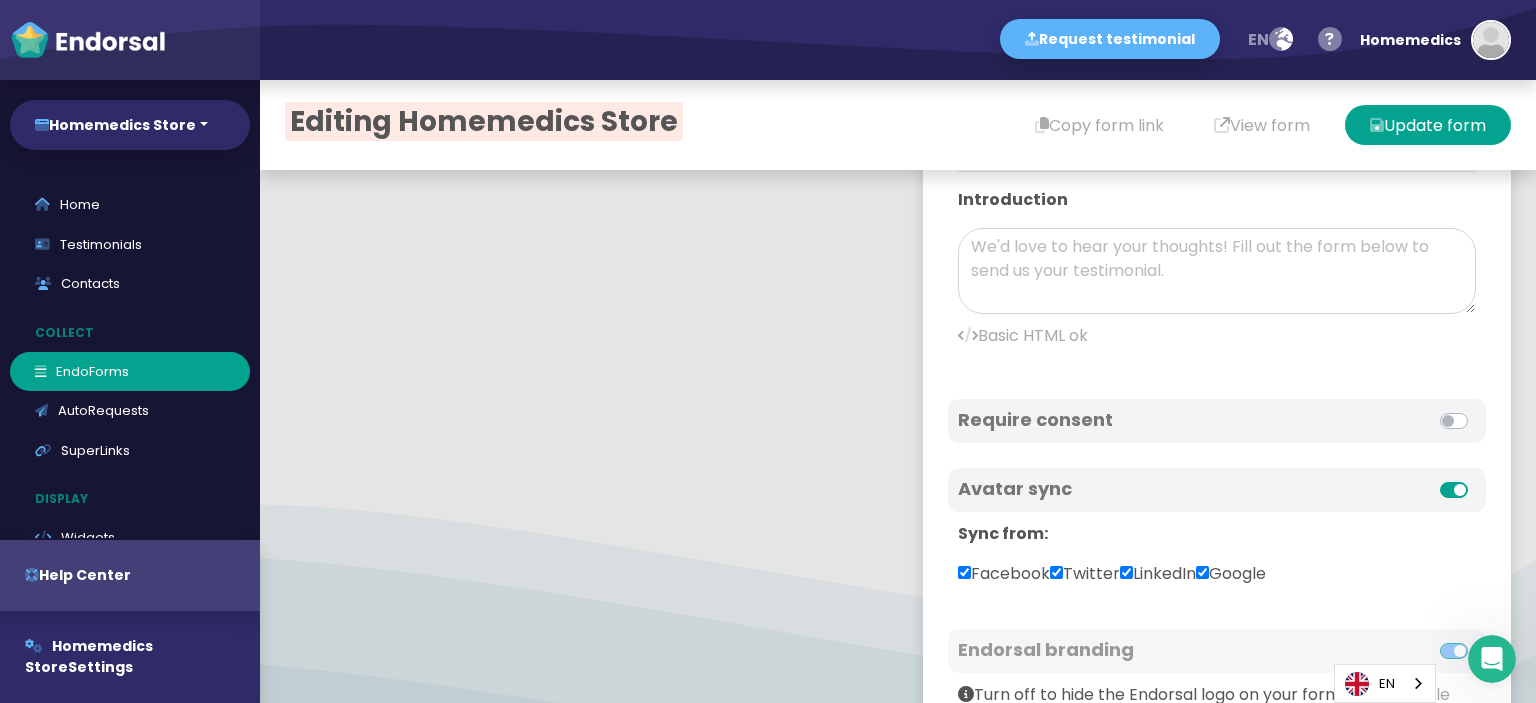 scroll 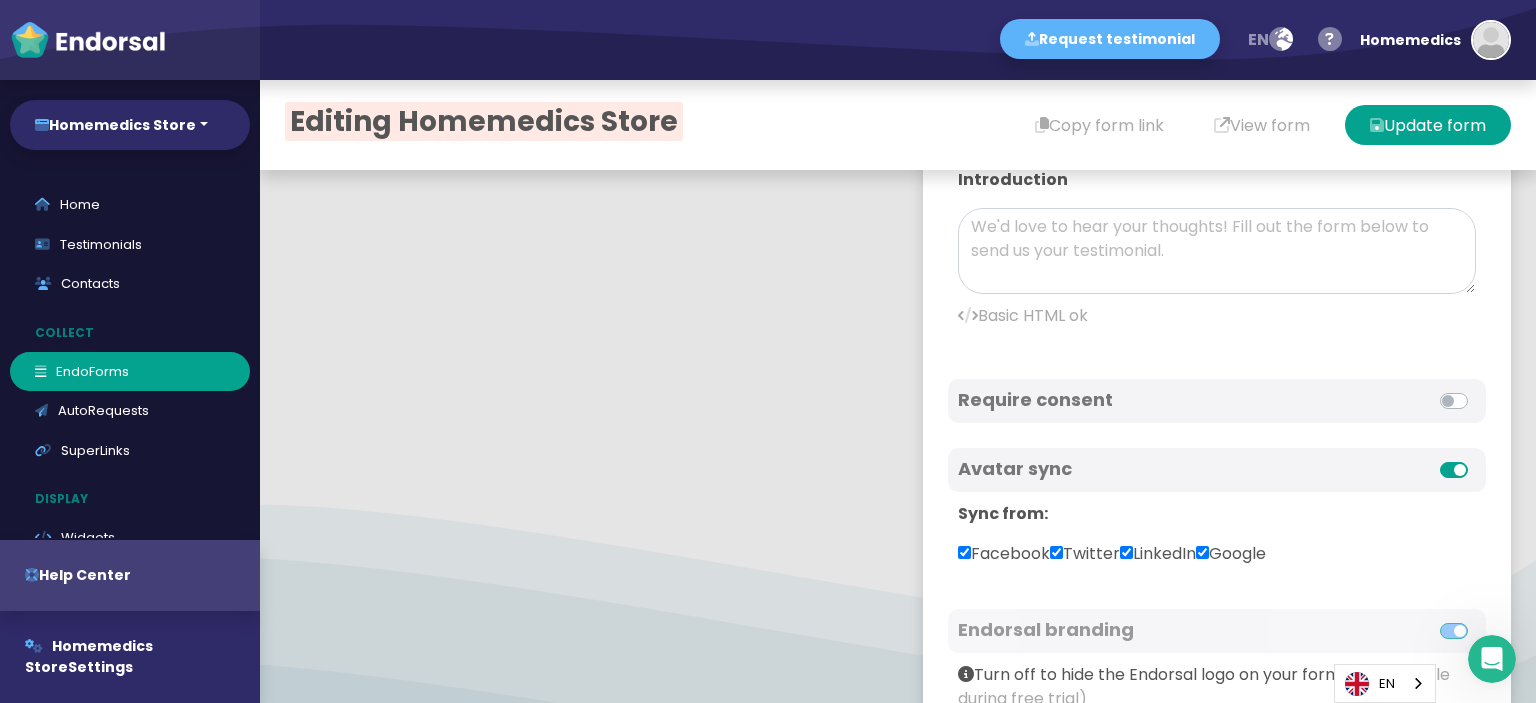 type on "Homemedics Store" 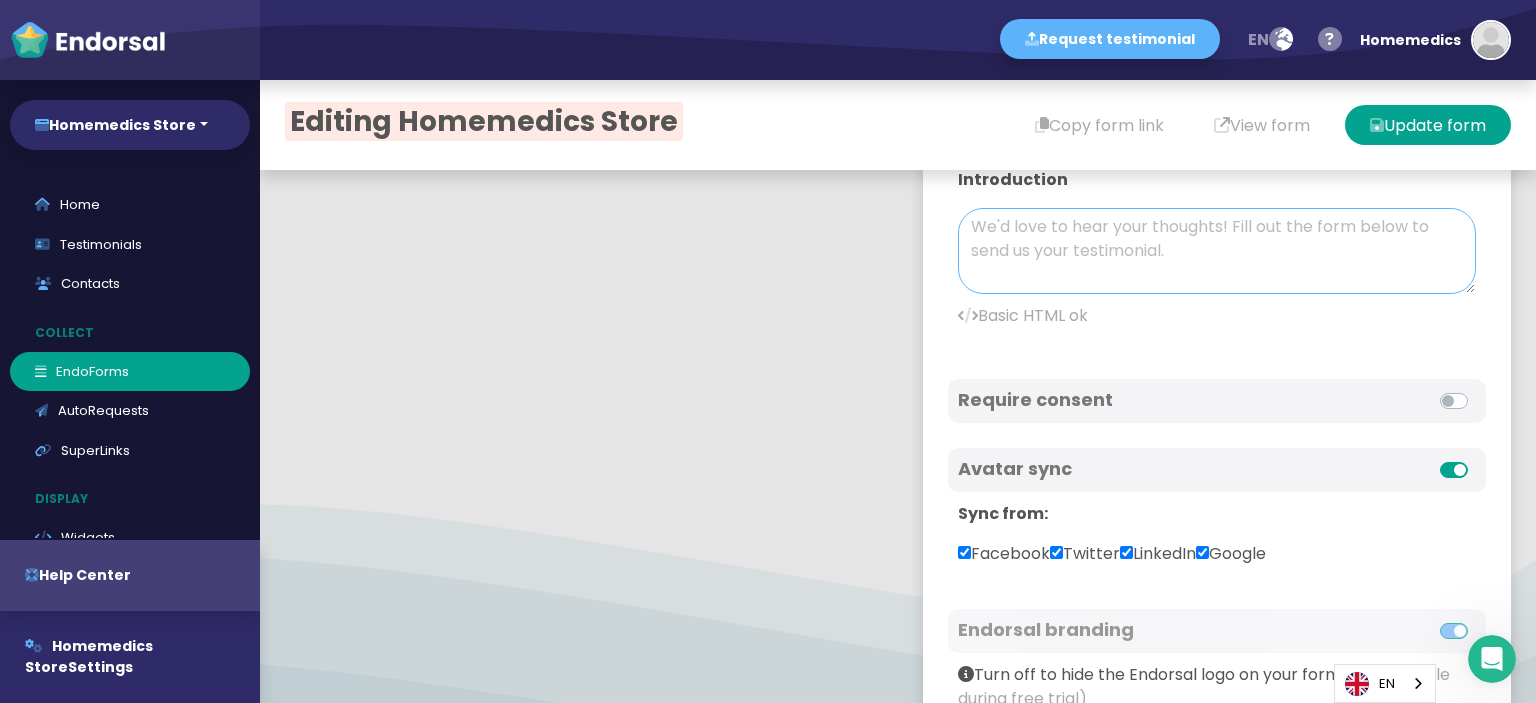 click at bounding box center (1217, 251) 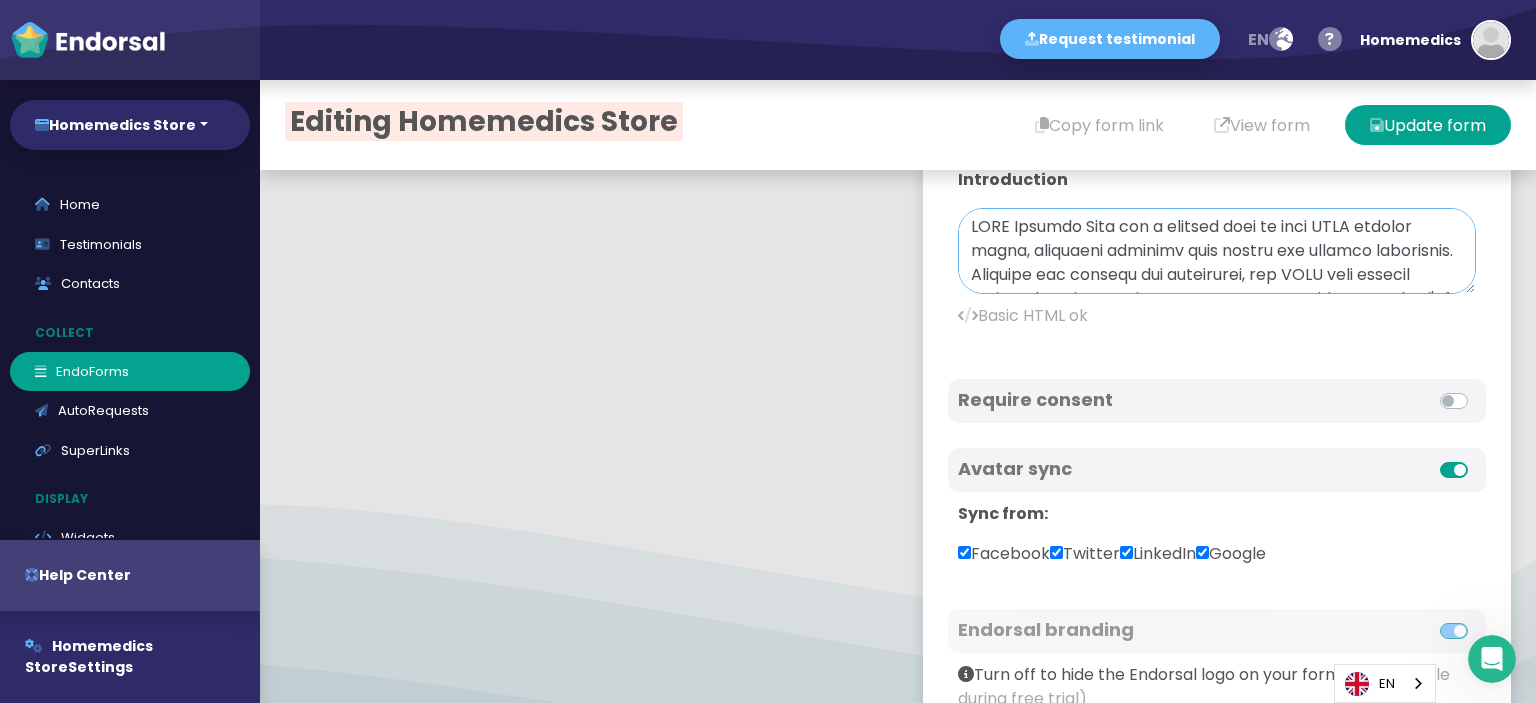 scroll, scrollTop: 977, scrollLeft: 0, axis: vertical 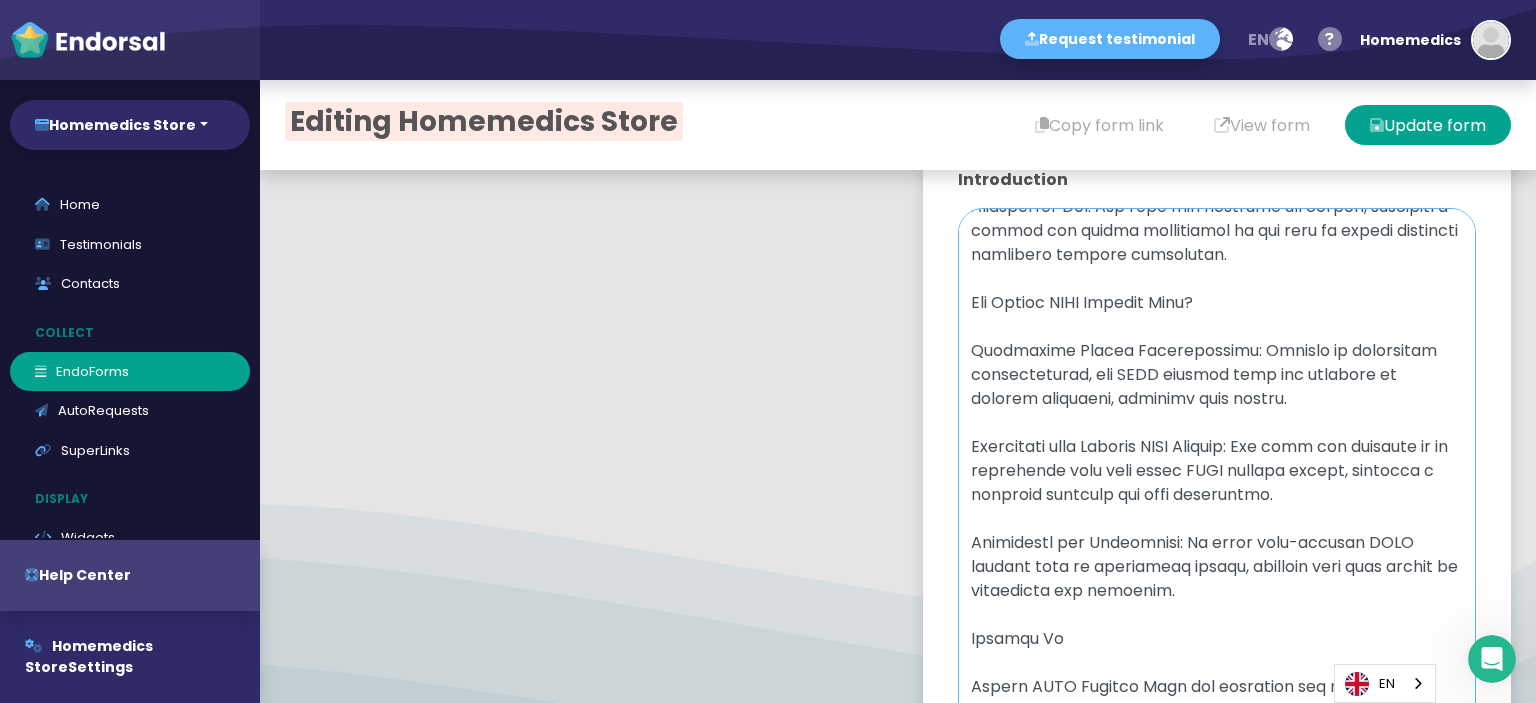 drag, startPoint x: 1437, startPoint y: 281, endPoint x: 34, endPoint y: 19, distance: 1427.2537 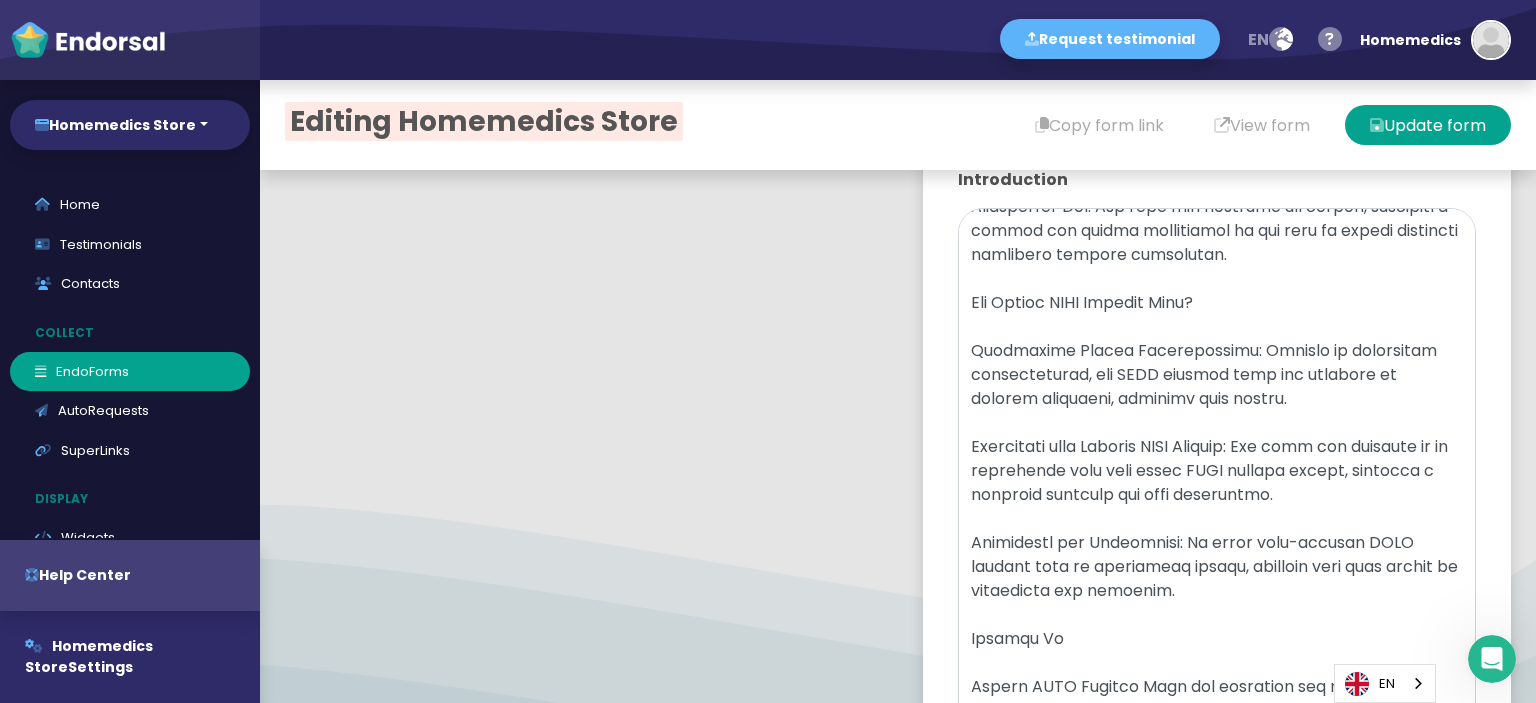 scroll, scrollTop: 800, scrollLeft: 0, axis: vertical 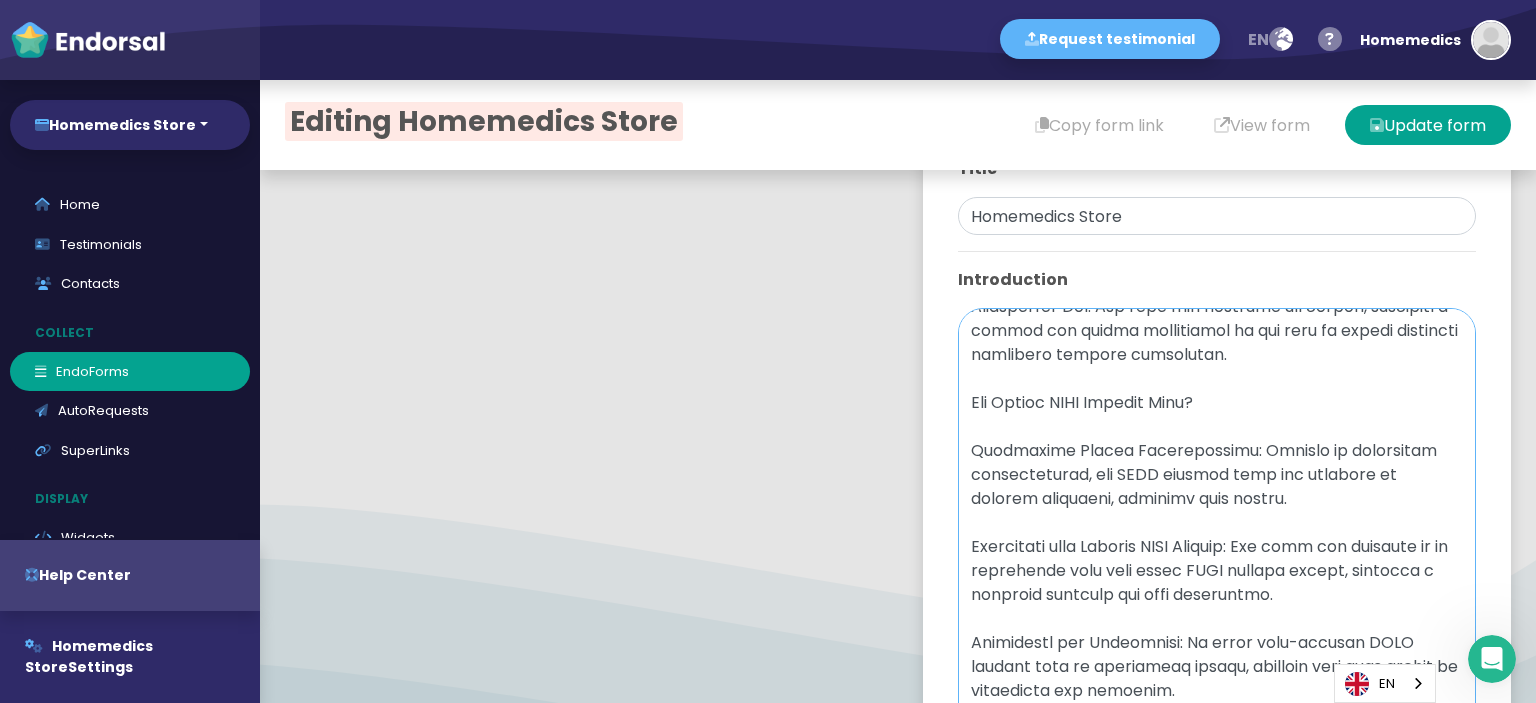 click at bounding box center (1217, 581) 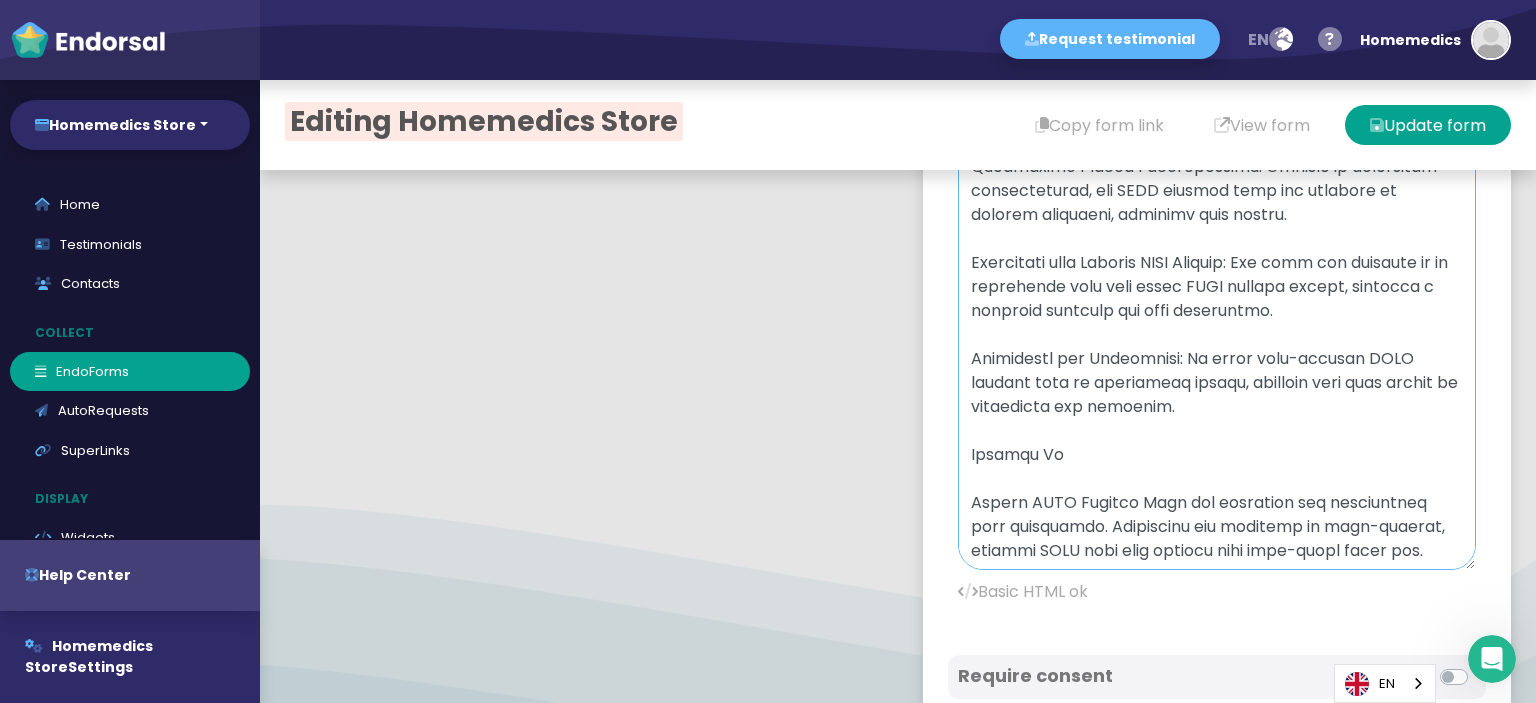 scroll, scrollTop: 1100, scrollLeft: 0, axis: vertical 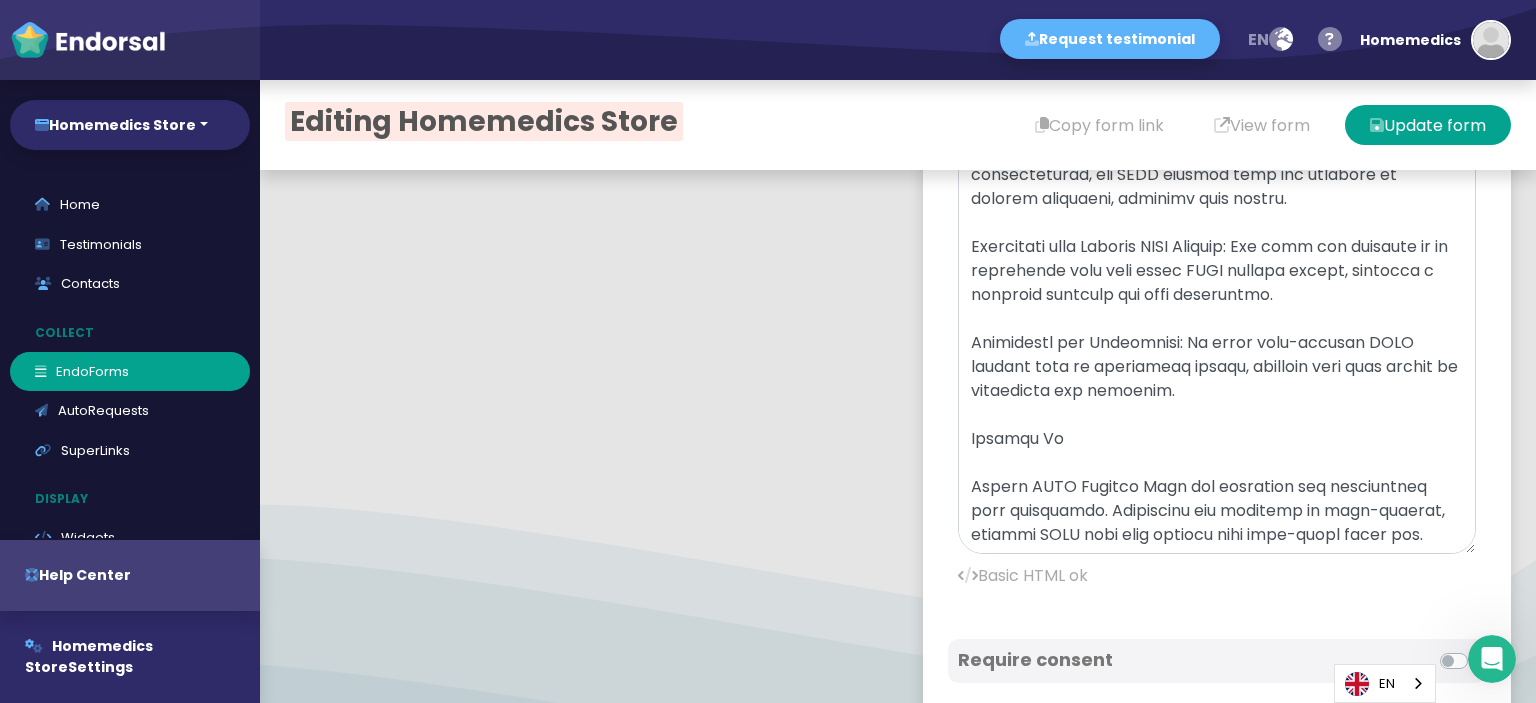 drag, startPoint x: 1439, startPoint y: 552, endPoint x: 1445, endPoint y: 563, distance: 12.529964 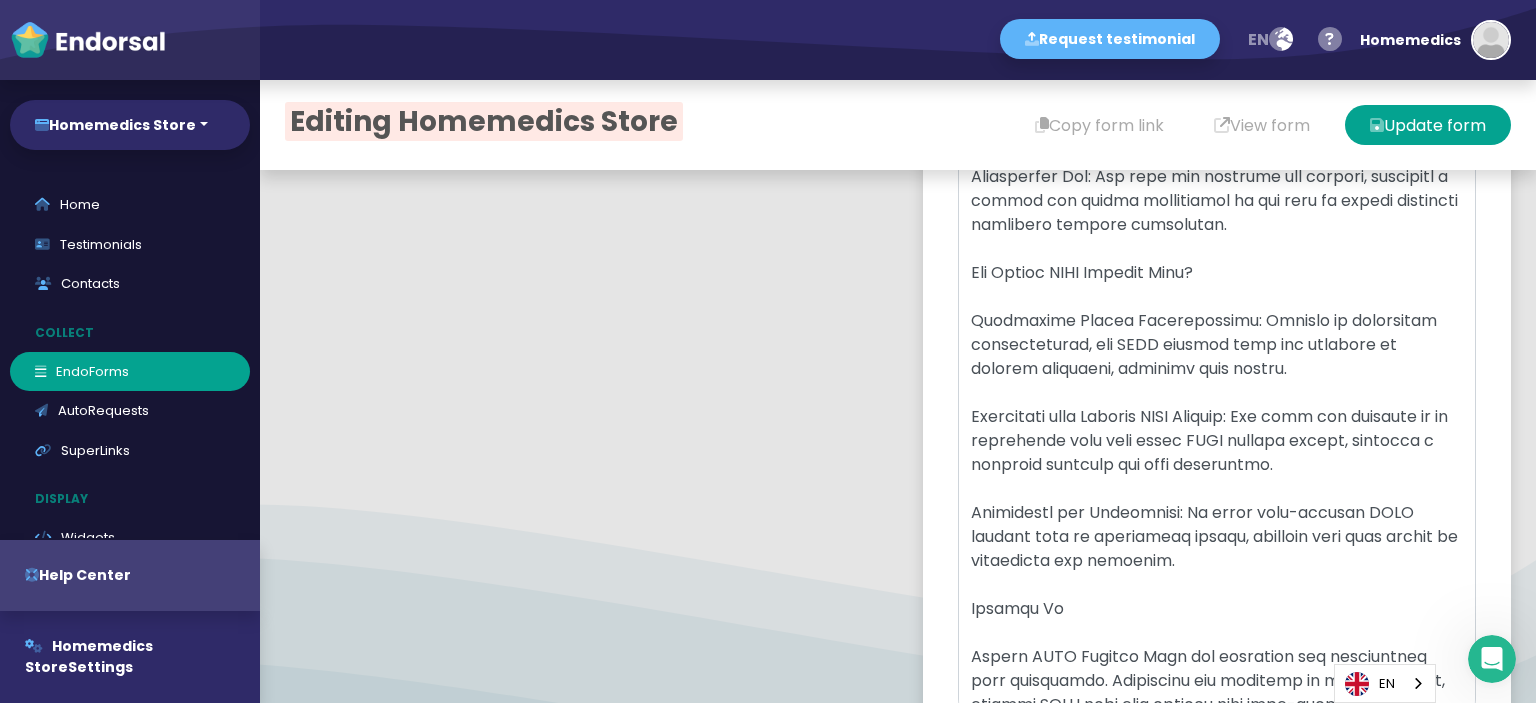 scroll, scrollTop: 327, scrollLeft: 0, axis: vertical 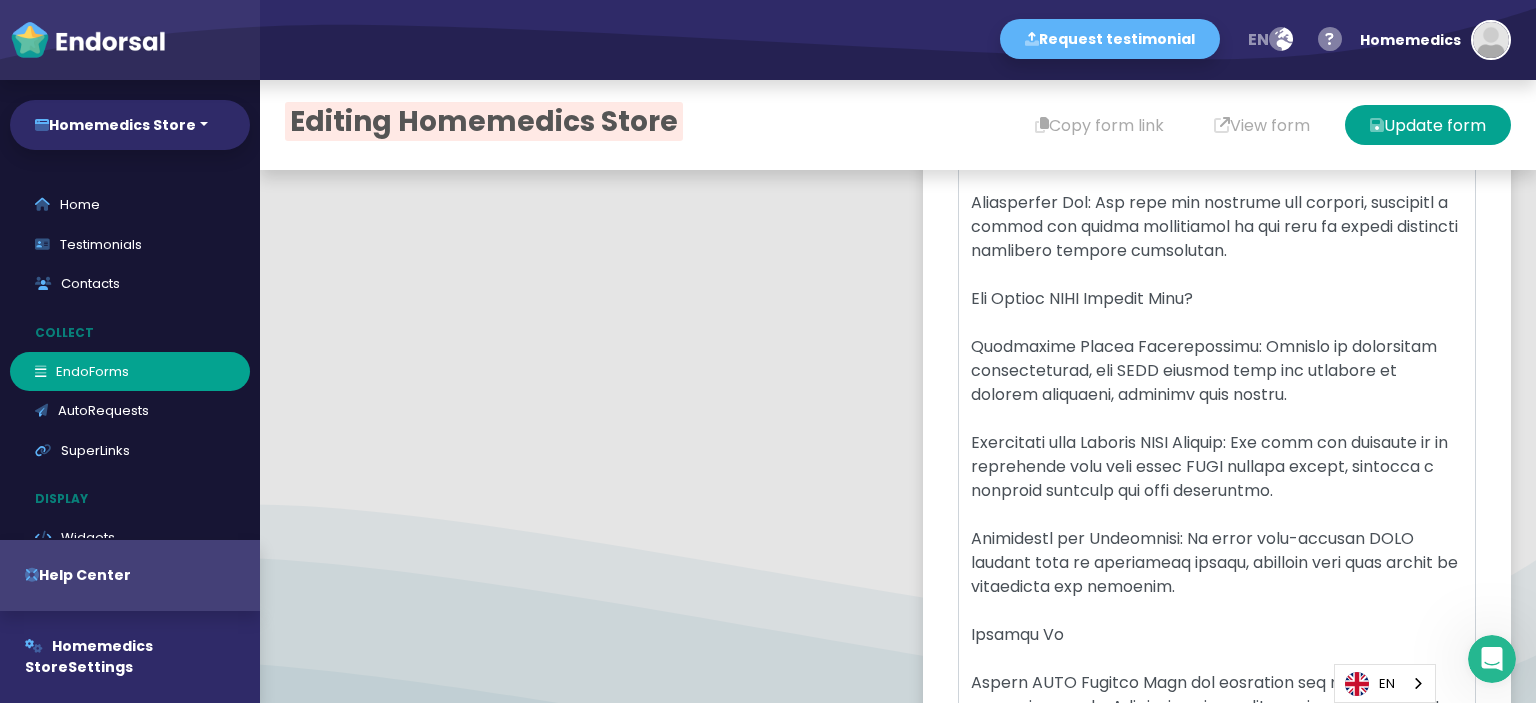 drag, startPoint x: 1442, startPoint y: 603, endPoint x: 1471, endPoint y: 736, distance: 136.12494 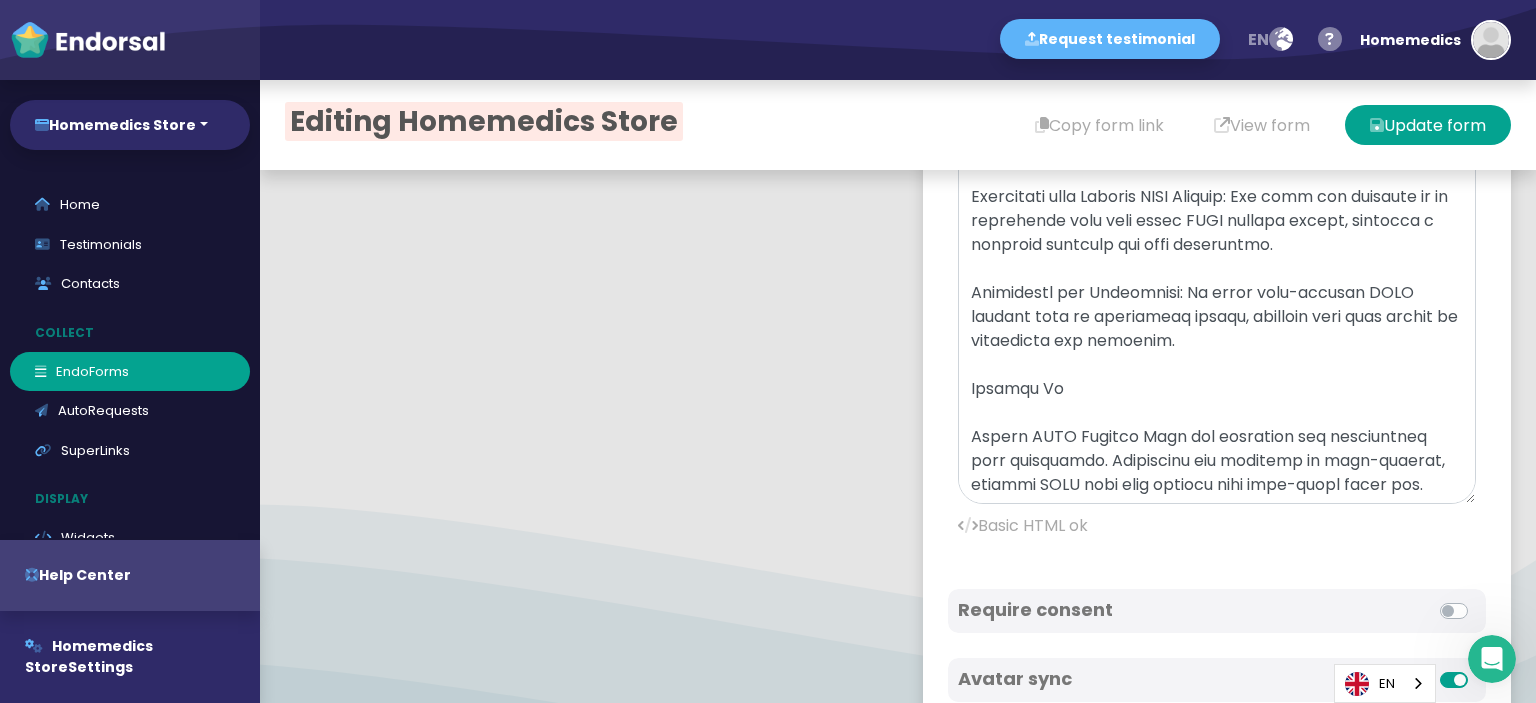 scroll, scrollTop: 1400, scrollLeft: 0, axis: vertical 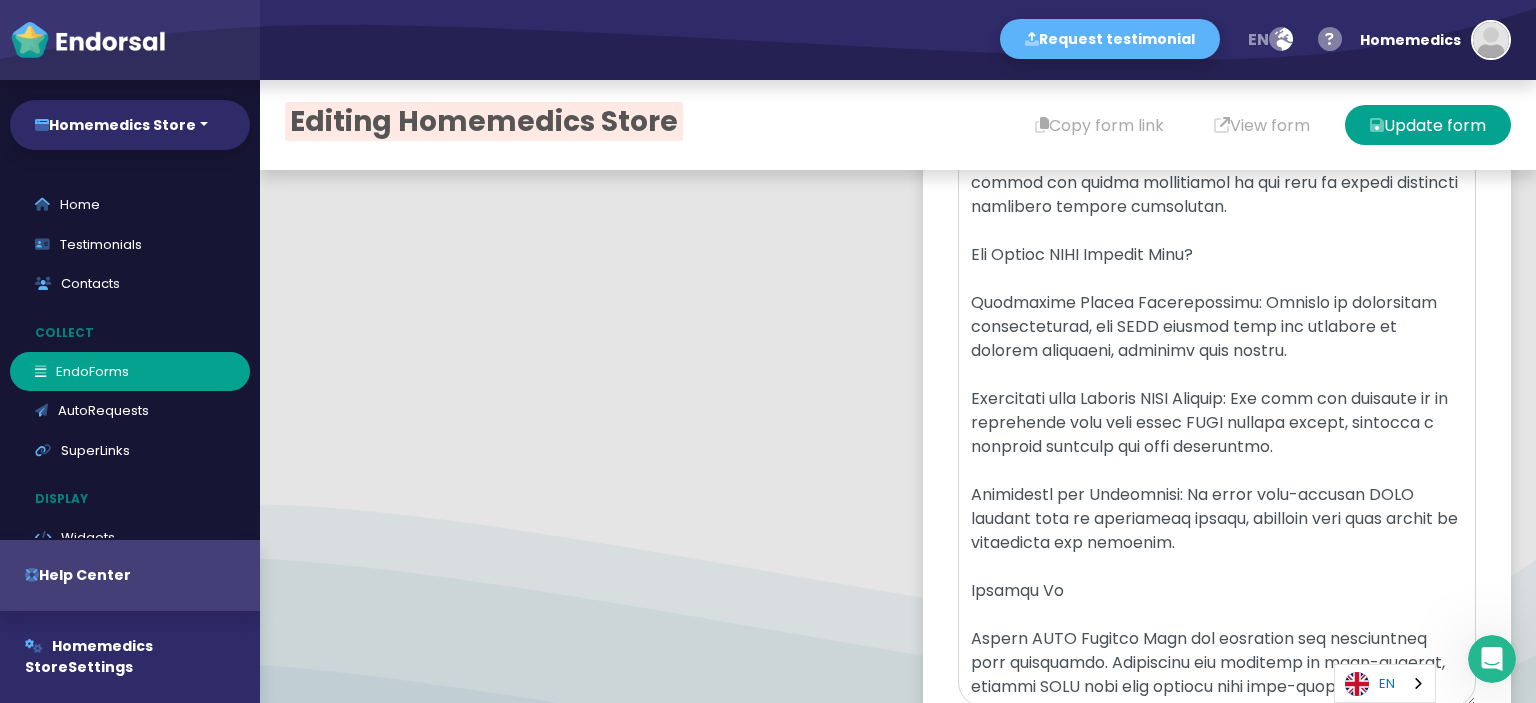 drag, startPoint x: 1437, startPoint y: 435, endPoint x: 1424, endPoint y: 675, distance: 240.35182 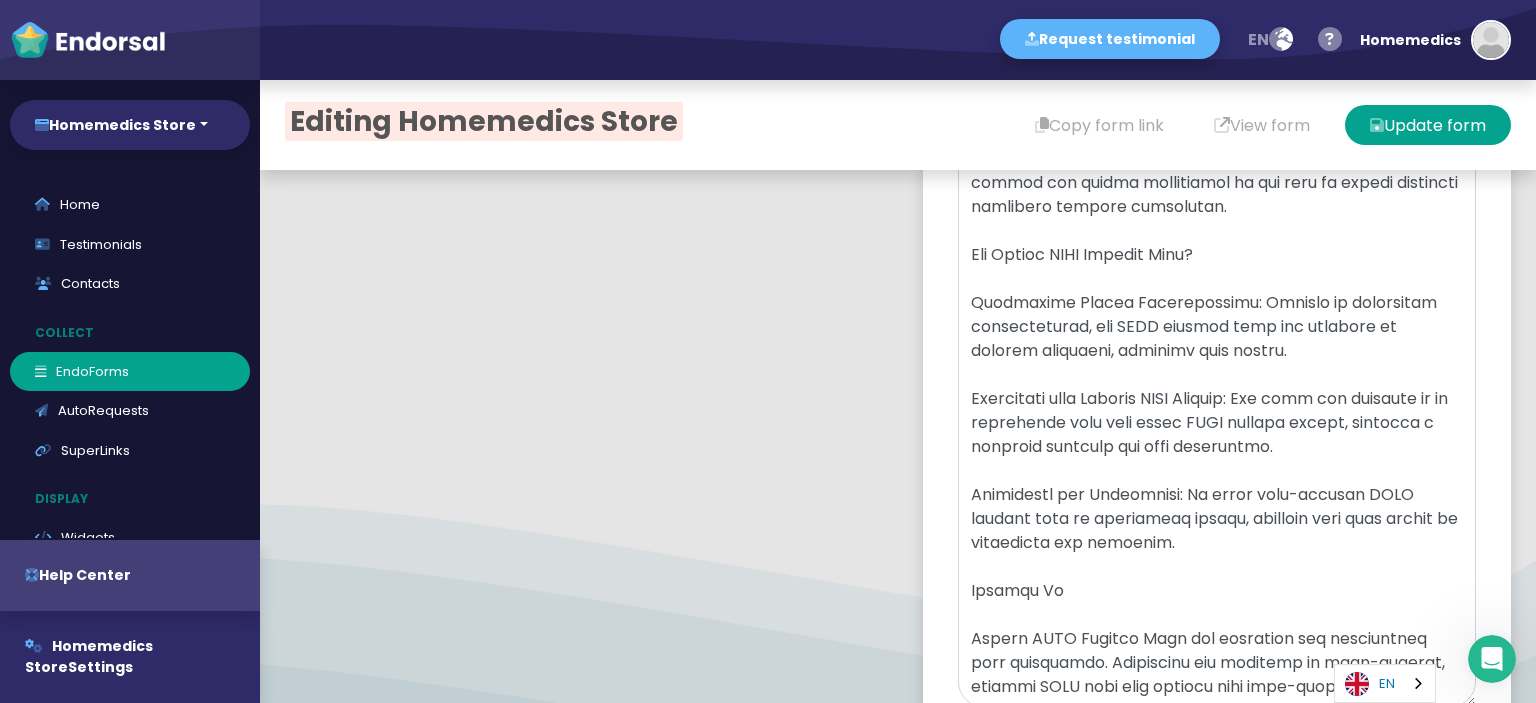 click on "Request testimonial  en   Language English French German Spanish Italian Norwegian   Help center   Send feedback / report issue Homemedics YOUR PLAN: Professional  TRIAL ends [DATE]   Account usage     ([DATE]   [DATE])    CONTACTS    VISITORS    PROPERTIES    VIDEOS    VIDEO MINUTES    EMAIL    SMS    Account details   Your plan   API  Webhooks   Company   Team Members   White Label   Sign out wave_1 Ahoy there!  Endorsal is best viewed on a bigger screen, preferably on desktop.  ×    Homemedics Store    Homemedics Store   New property   Manage properties  Home   Testimonials   Contacts  Collect  EndoForms   AutoRequests   SuperLinks  Display  Widgets  .review-hq-icon-1{opacity:0.5;}  ReviewHQ   FOMO Popups   Wall of Love  Share  Review Marketing  More  Integrations     Help Center      Homemedics Store  Settings  Editing Homemedics Store    Copy form link    View form    Update form    Set up your EndoForm  Use the tabs below to set up your form and click" at bounding box center [768, 0] 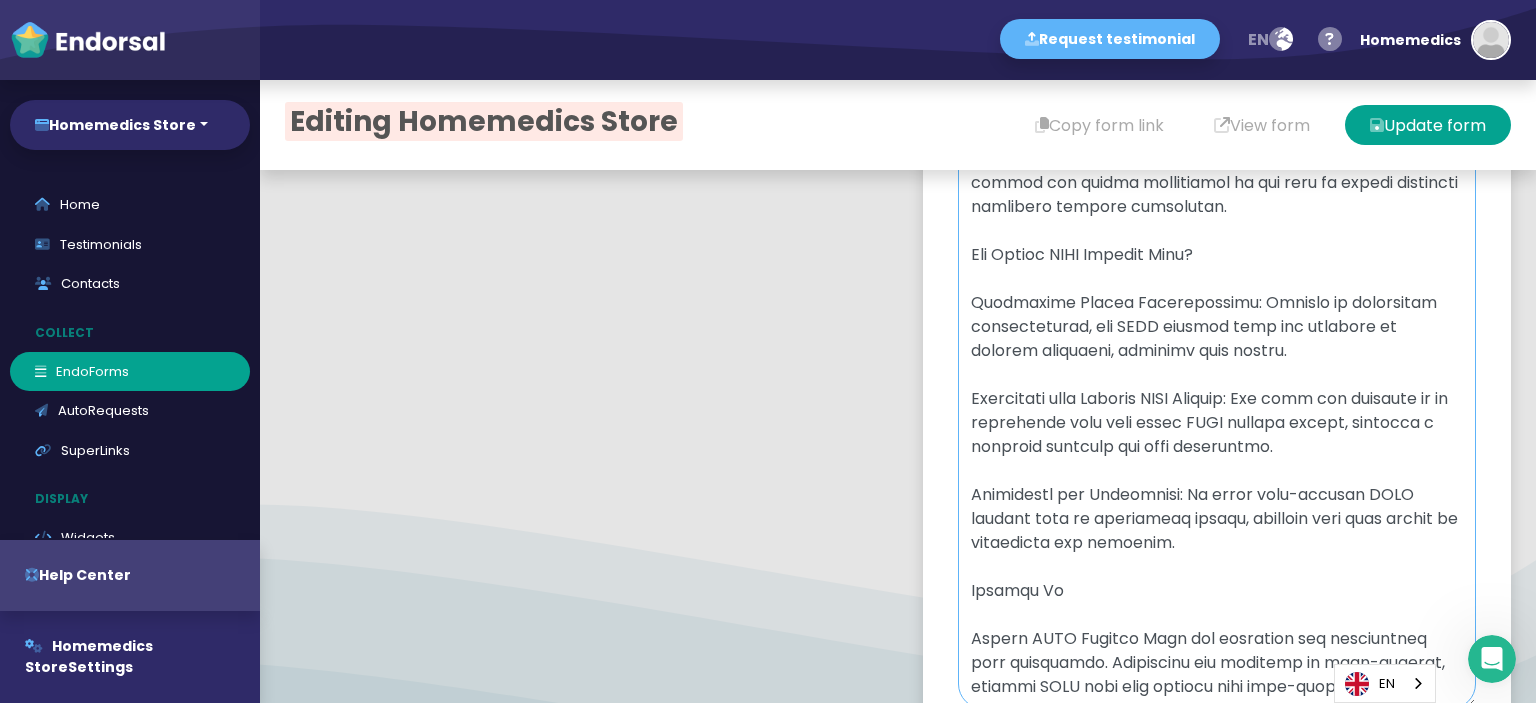click at bounding box center [1217, 208] 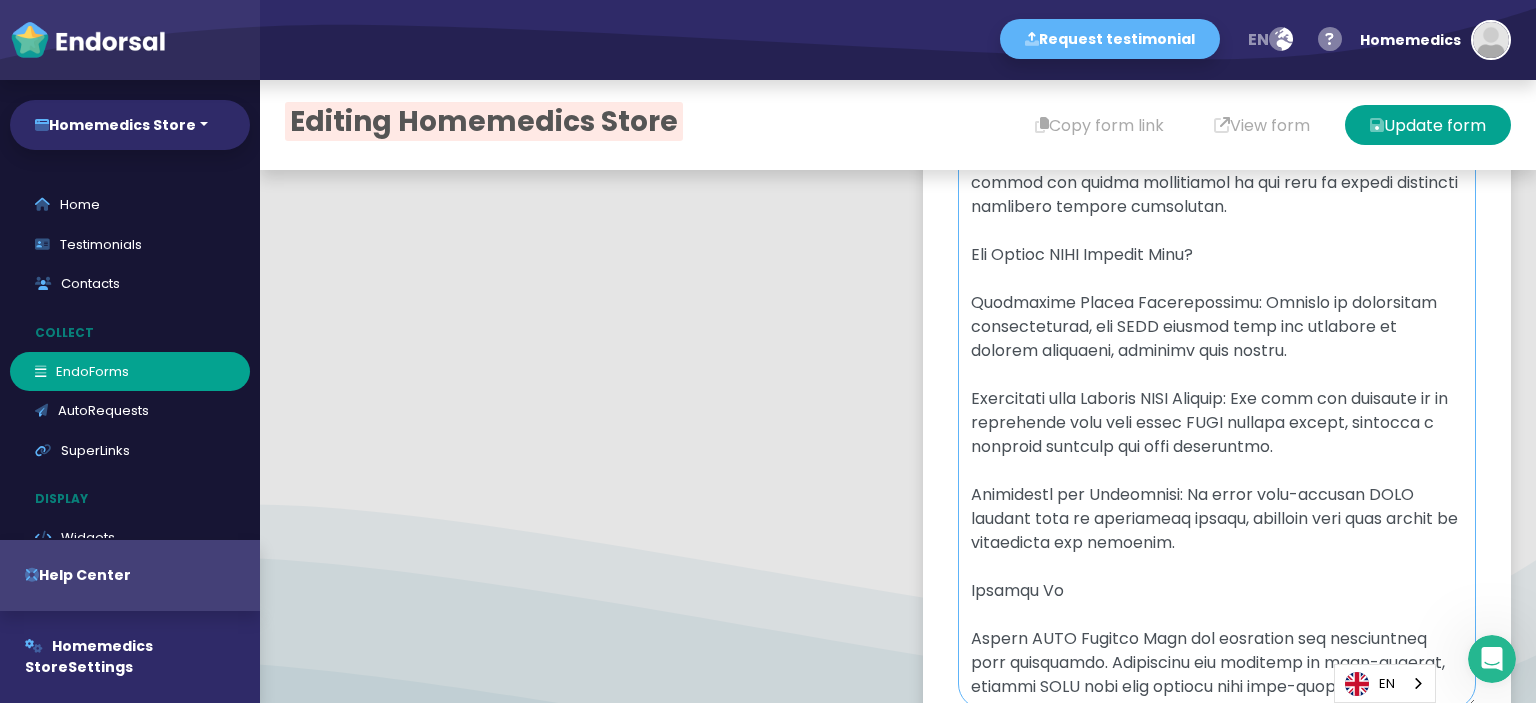 scroll, scrollTop: 0, scrollLeft: 0, axis: both 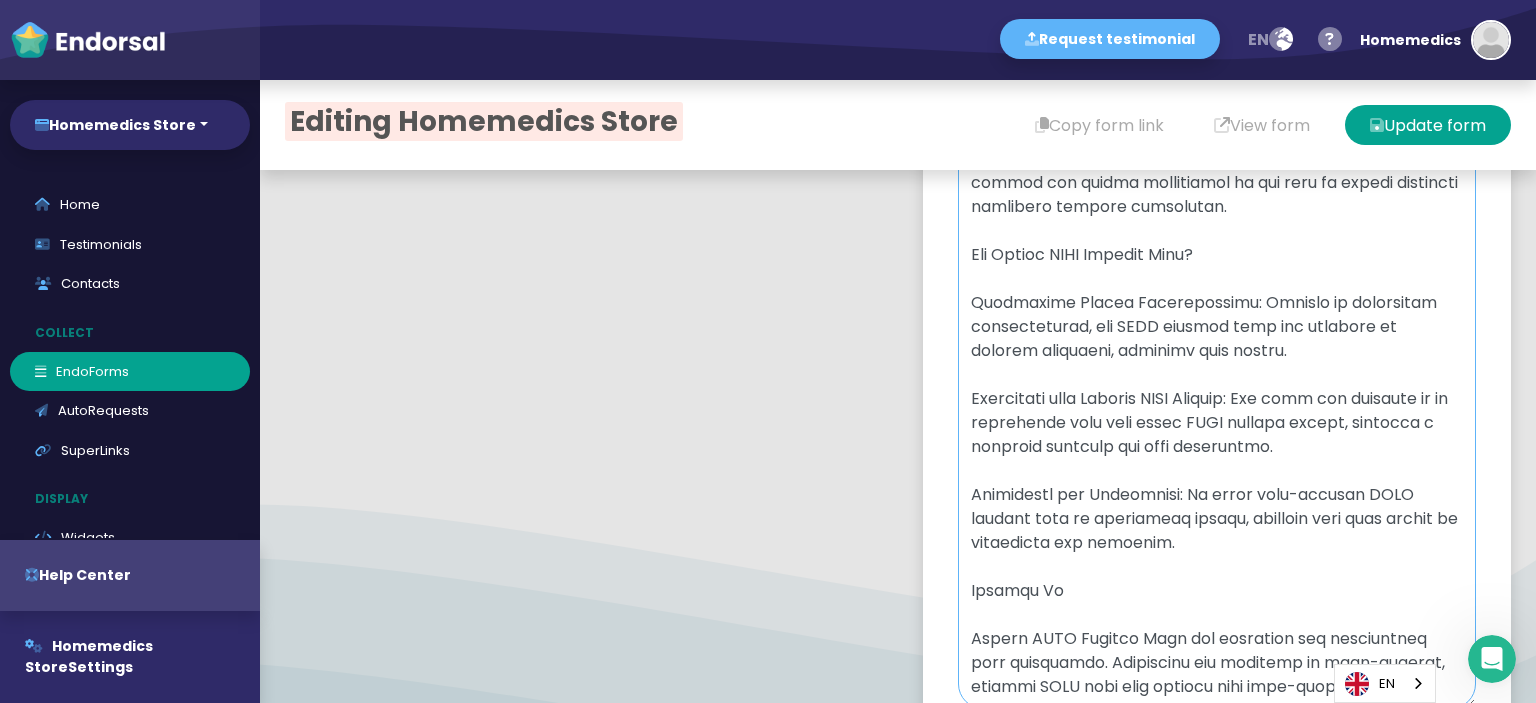 click at bounding box center (1217, 208) 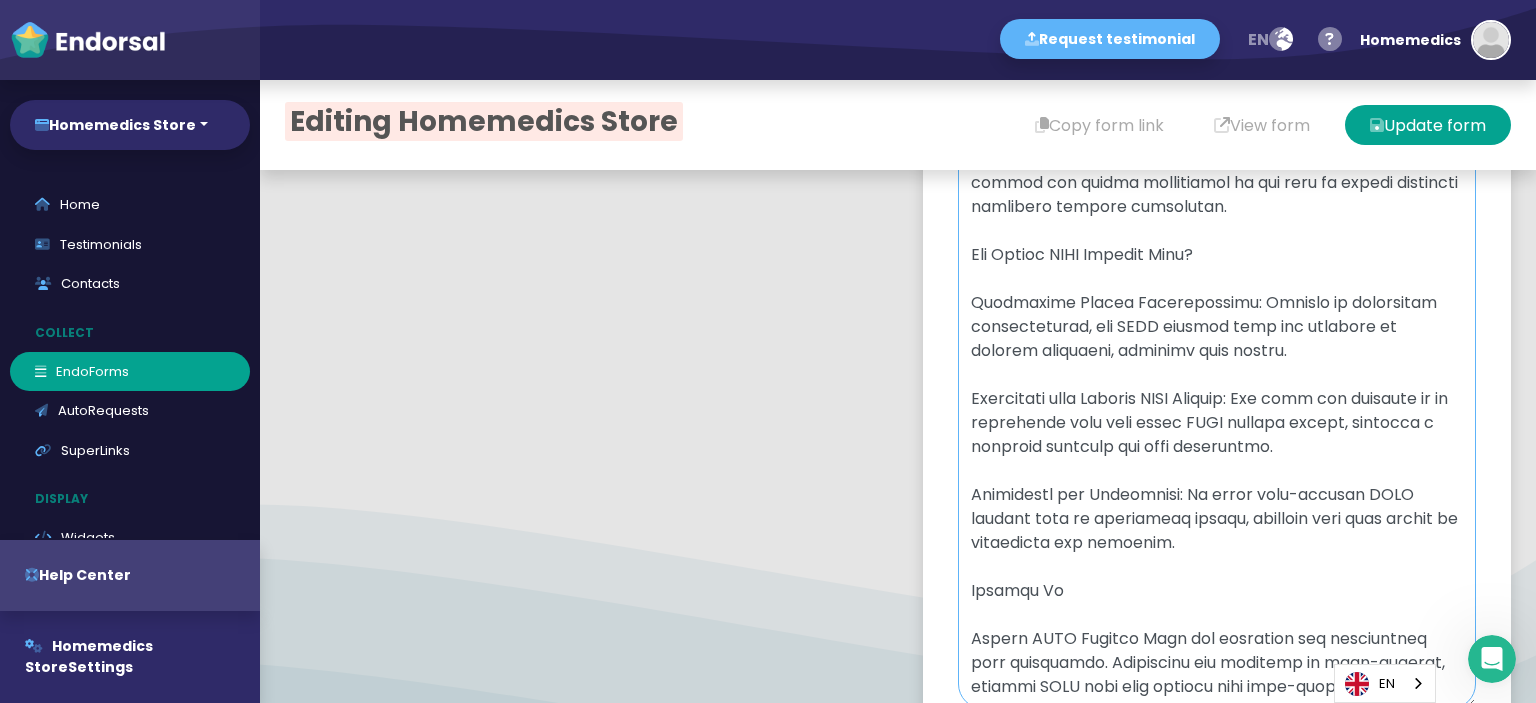 click at bounding box center (1217, 208) 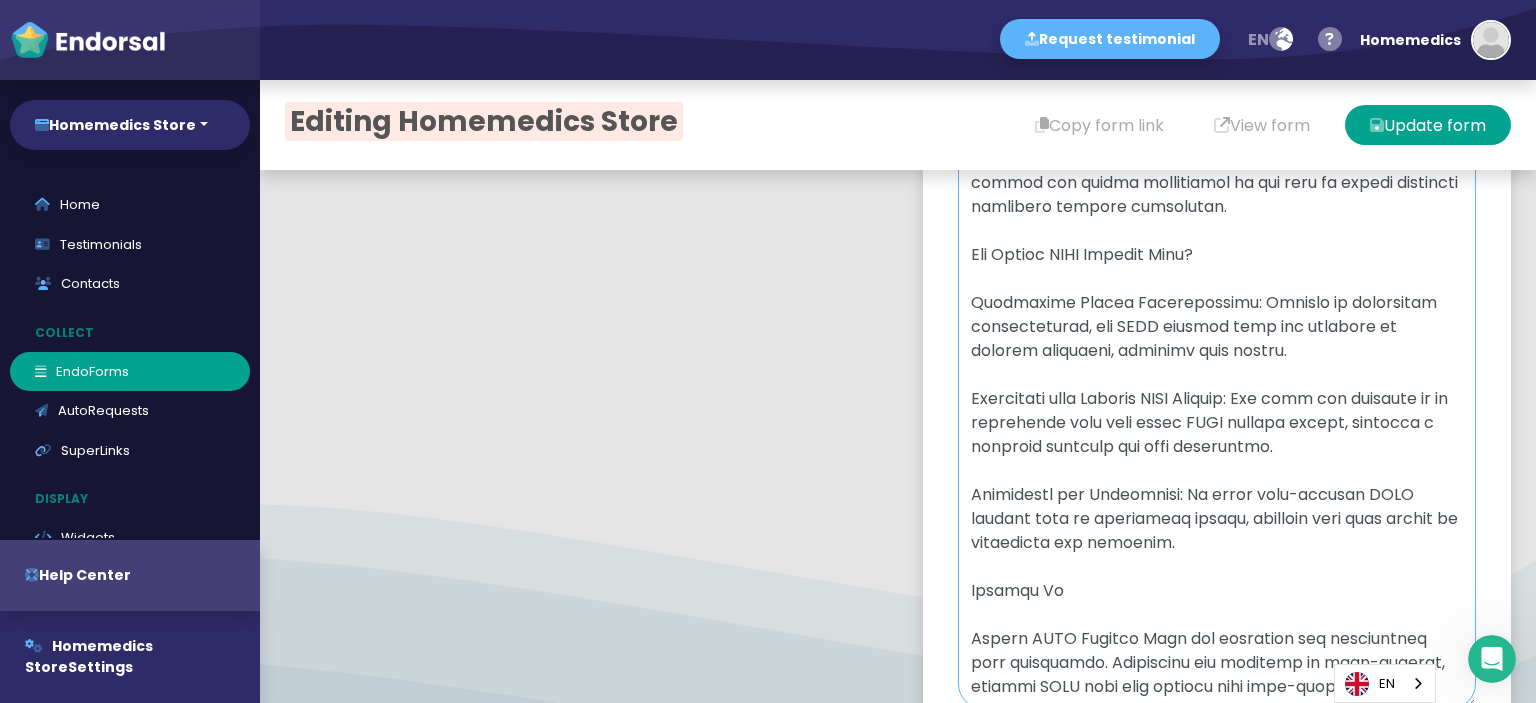 click at bounding box center (1217, 208) 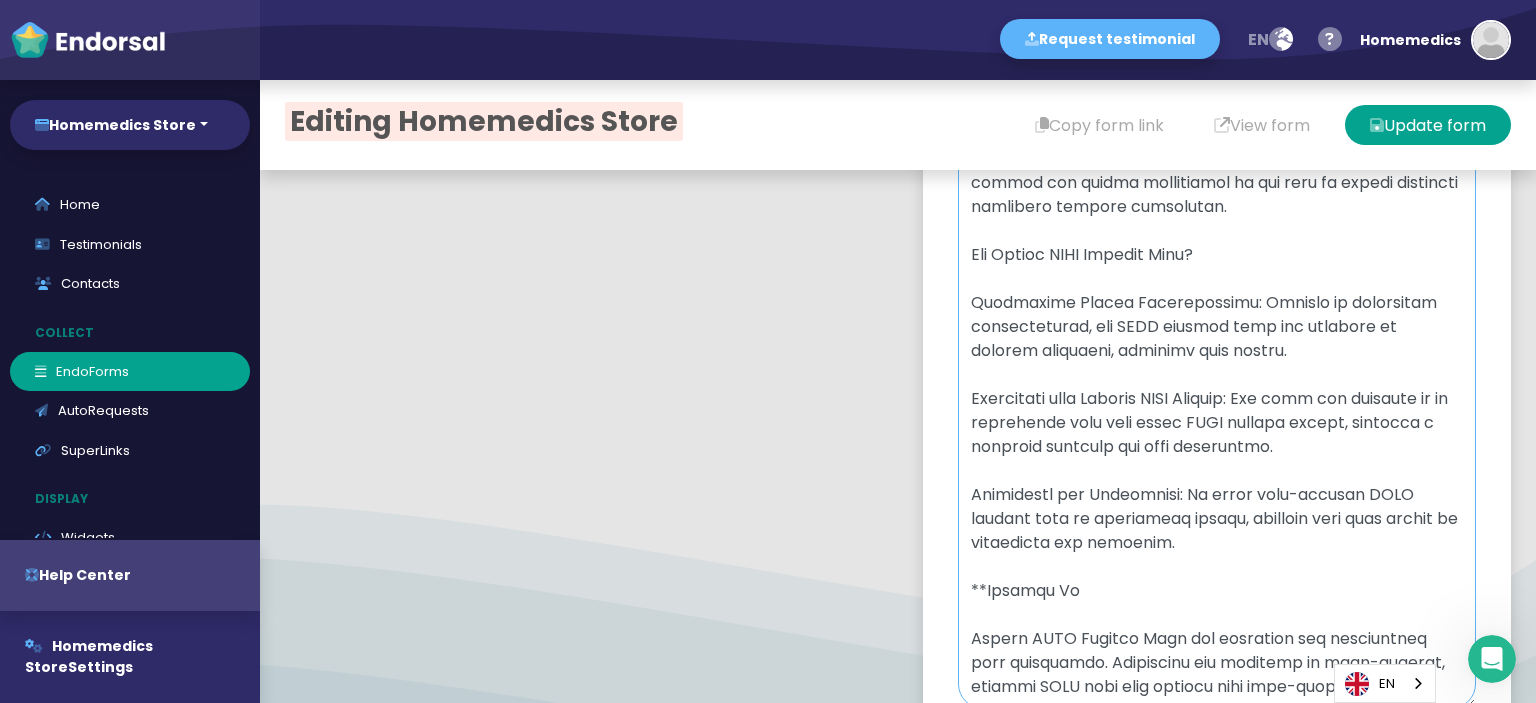 click at bounding box center [1217, 208] 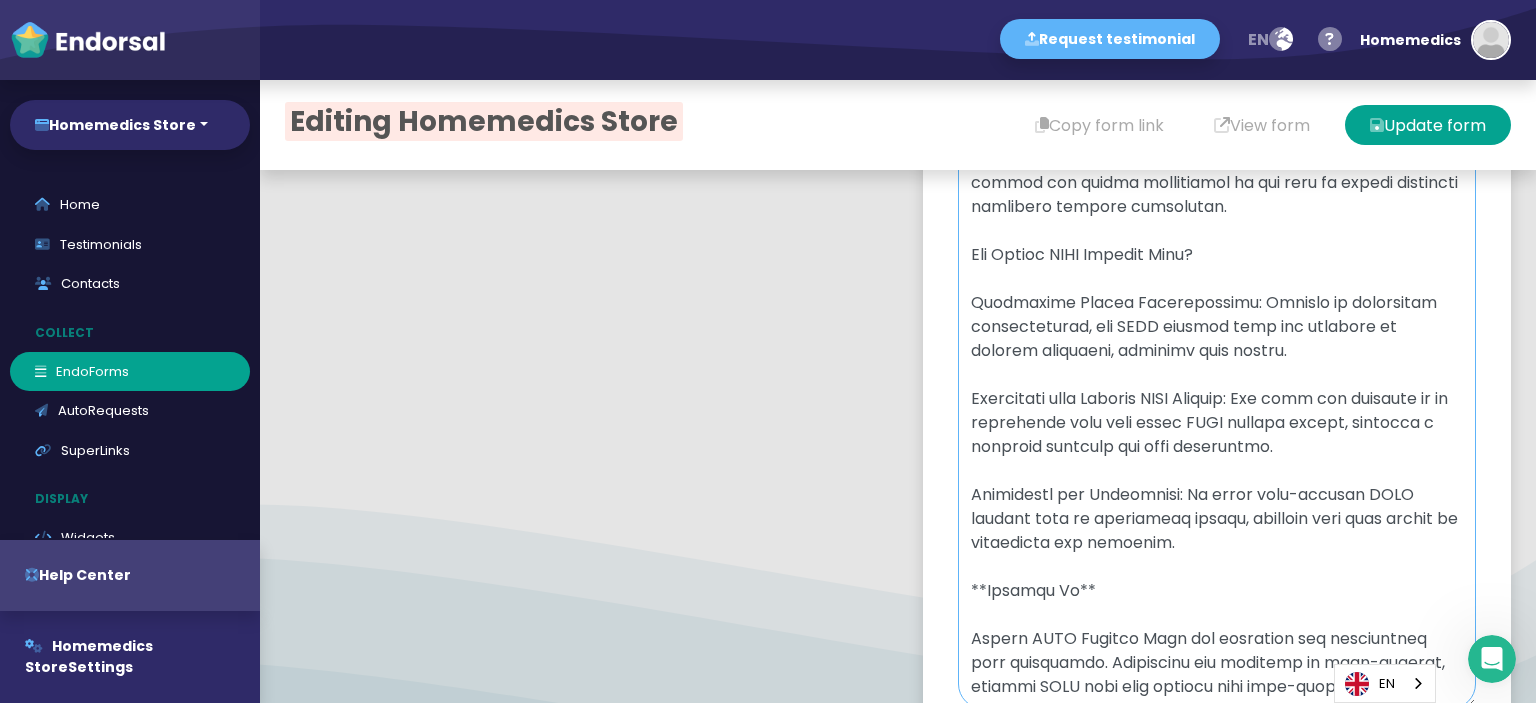 click at bounding box center [1217, 208] 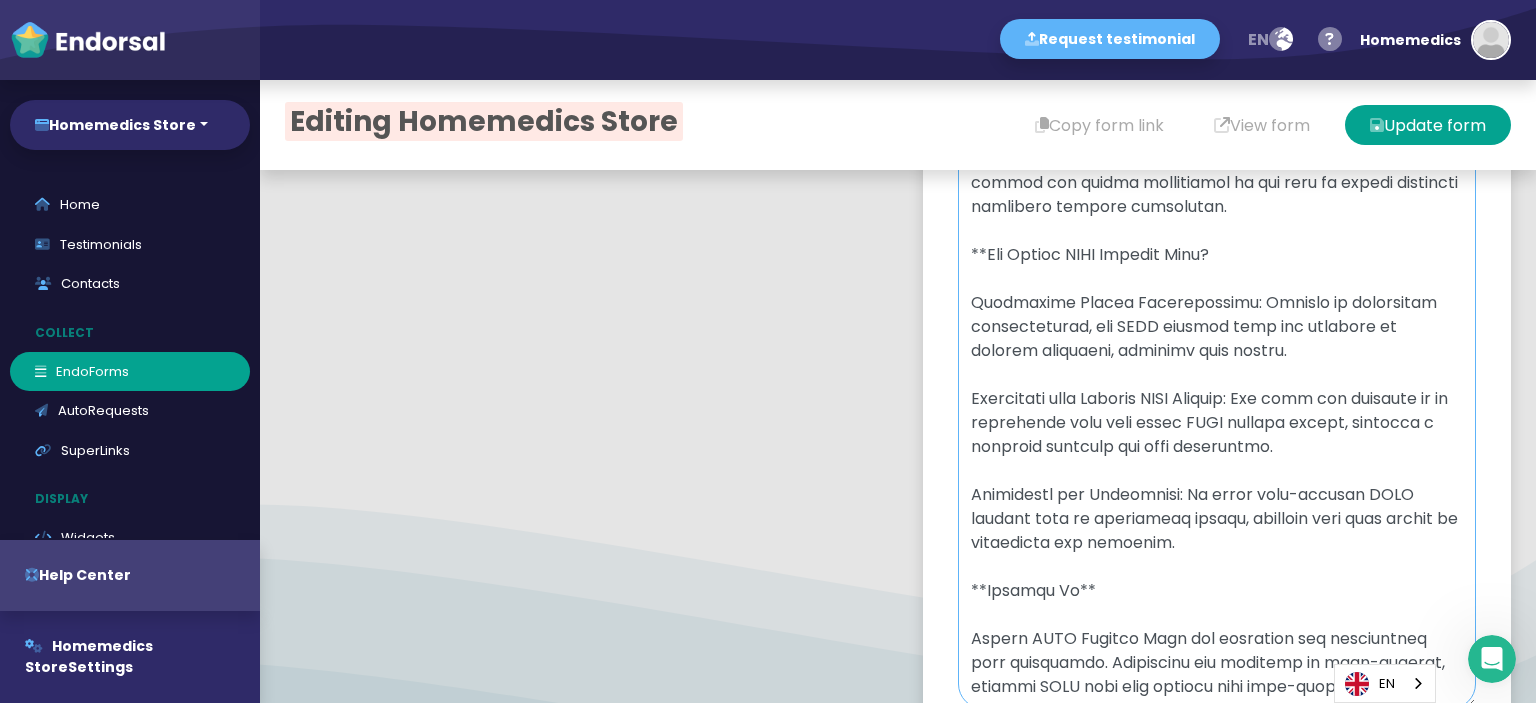 click at bounding box center (1217, 208) 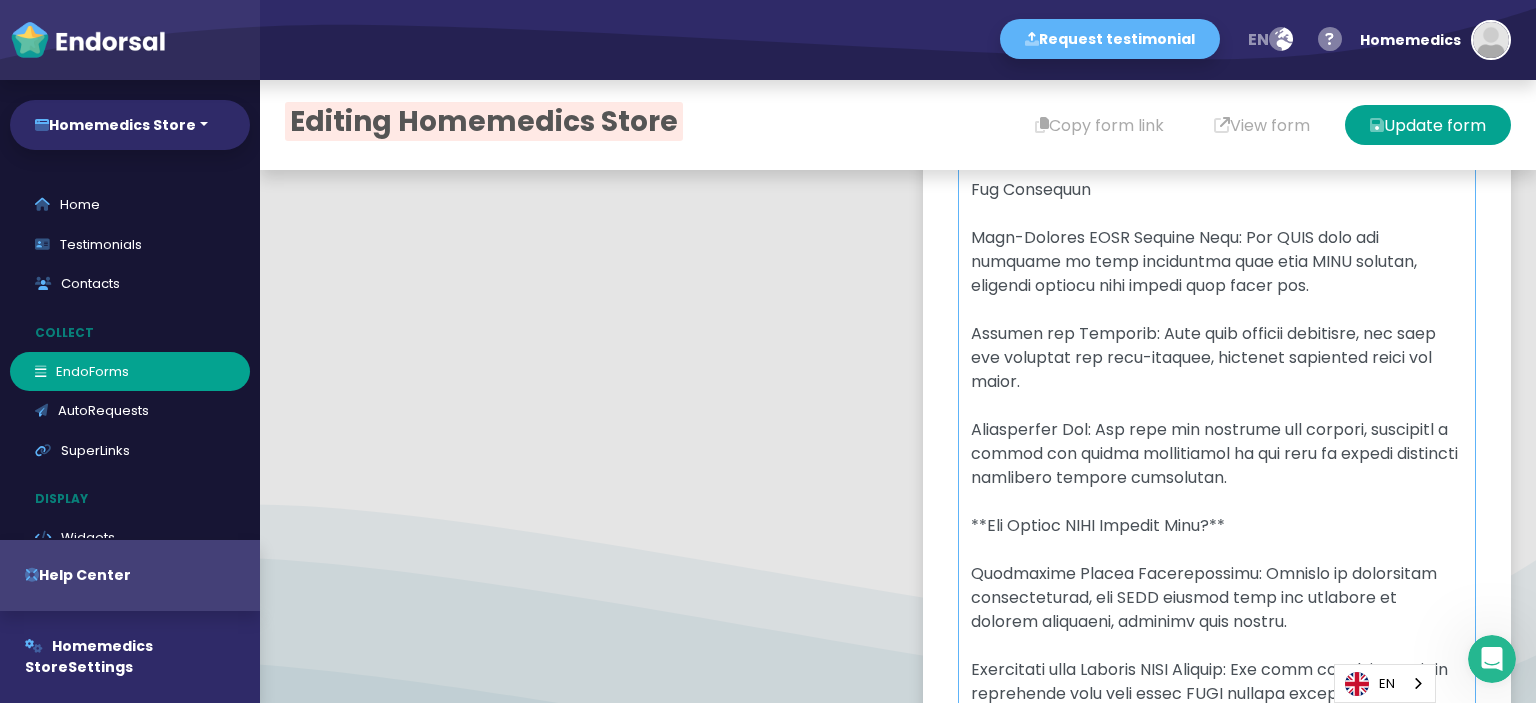 scroll, scrollTop: 1100, scrollLeft: 0, axis: vertical 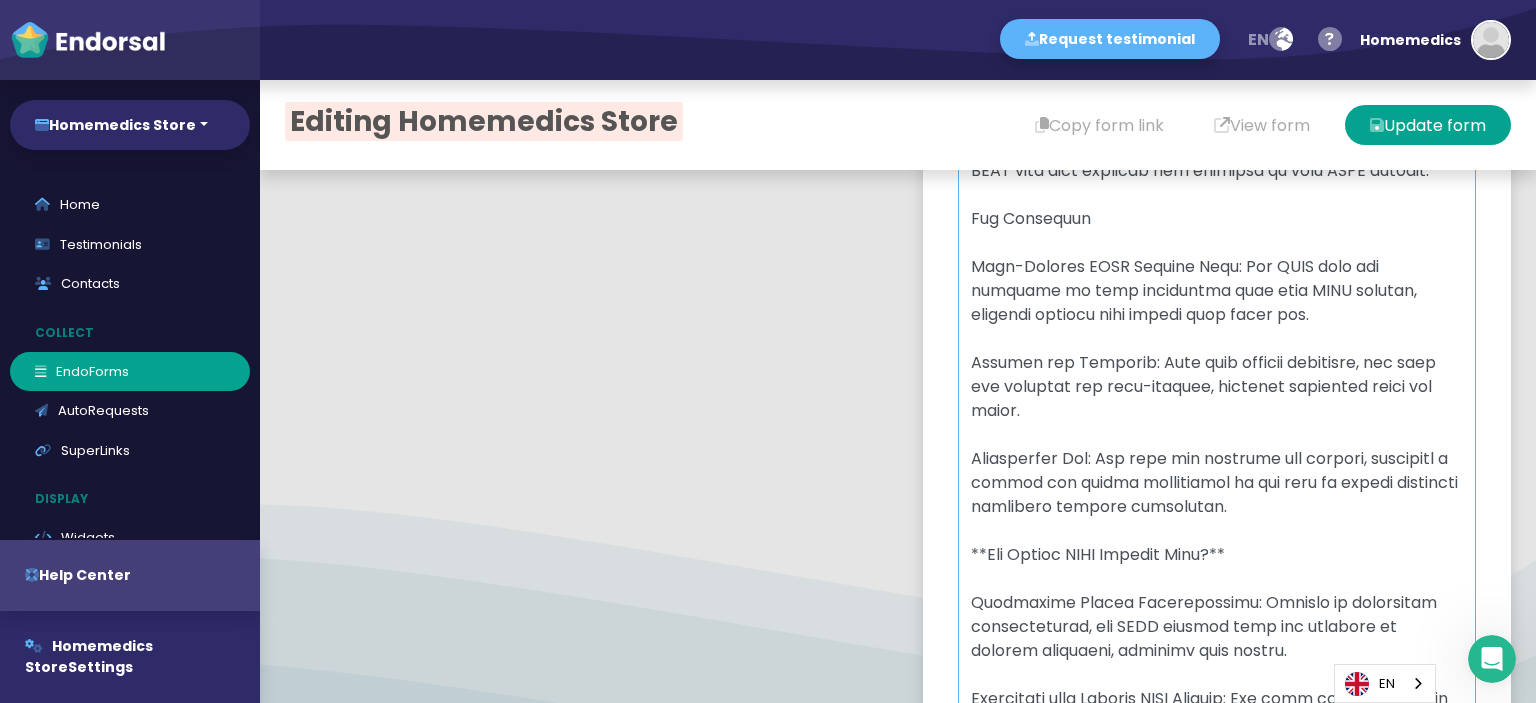 click at bounding box center (1217, 508) 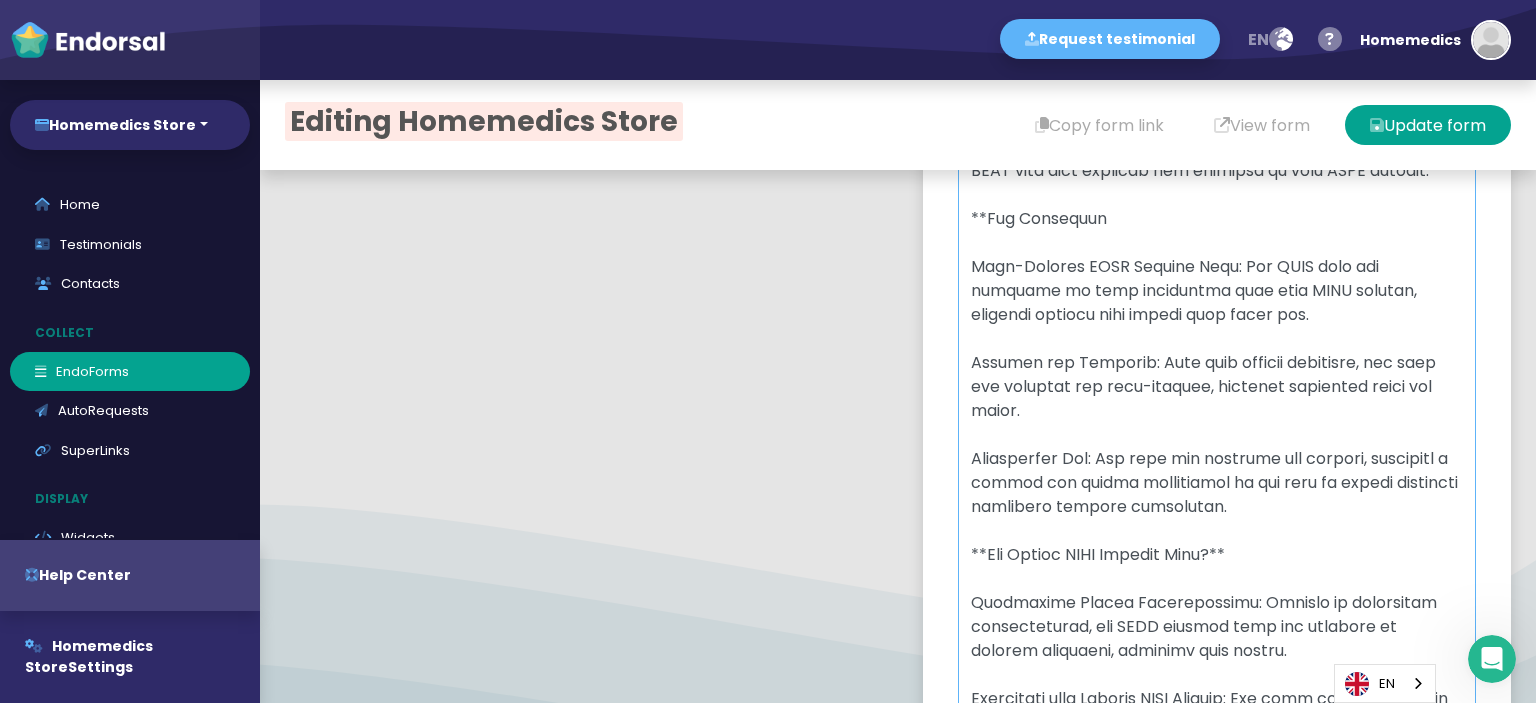 click at bounding box center [1217, 508] 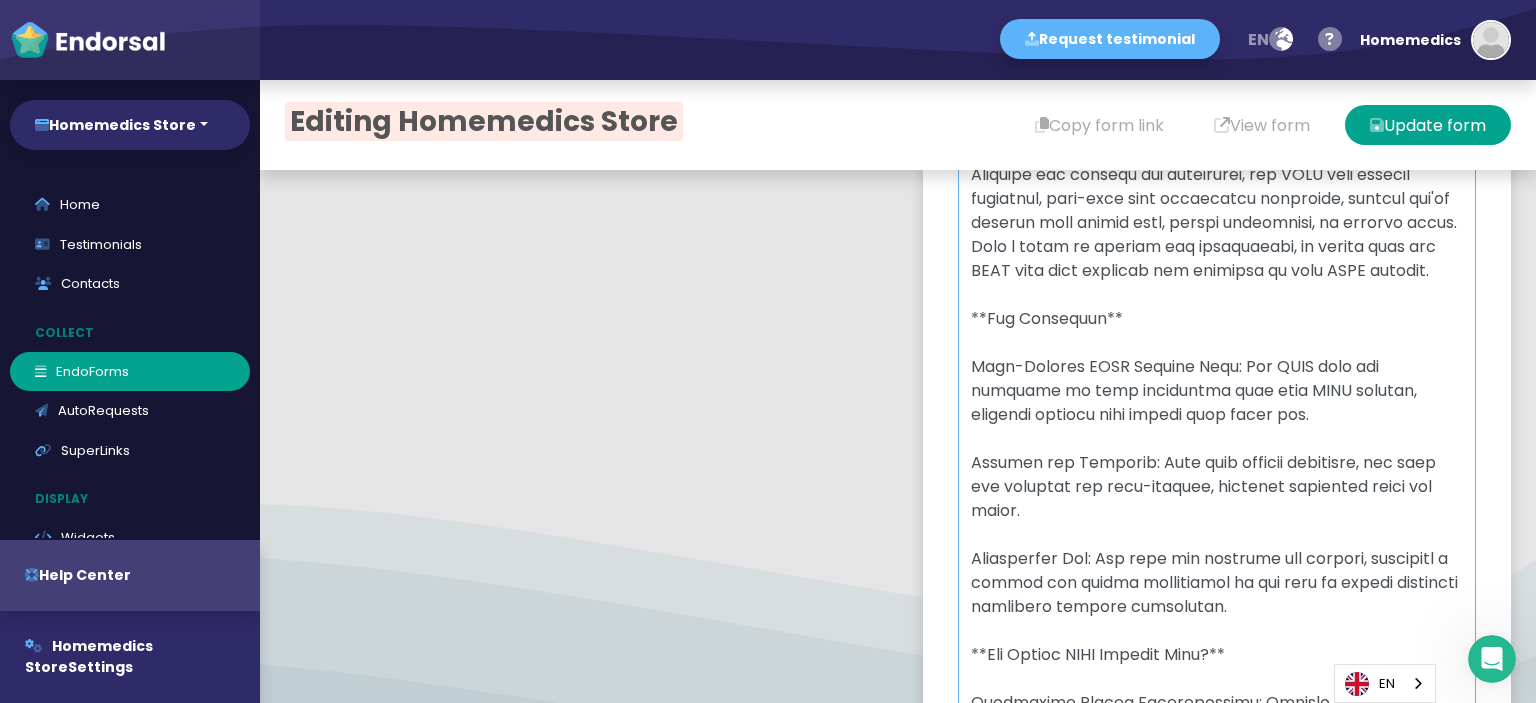 scroll, scrollTop: 900, scrollLeft: 0, axis: vertical 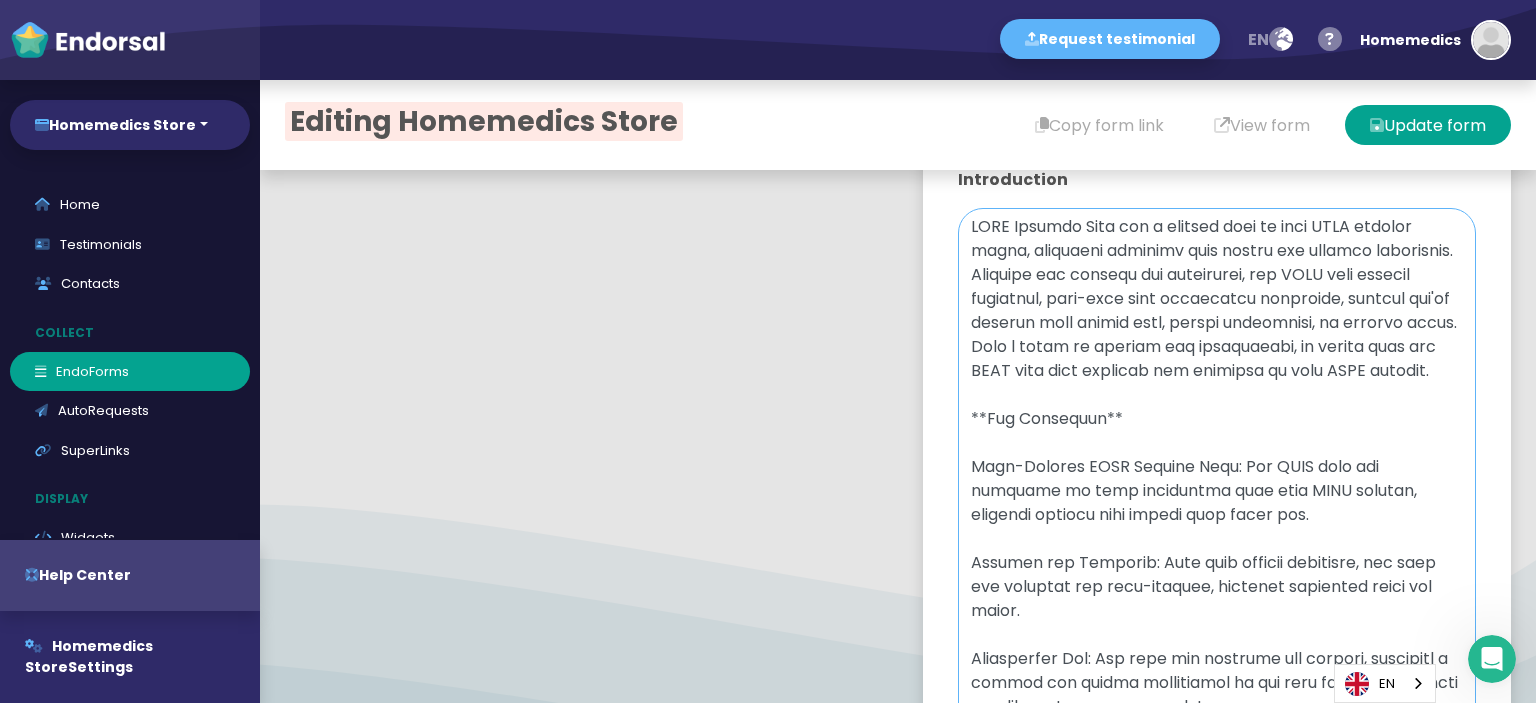 click at bounding box center [1217, 708] 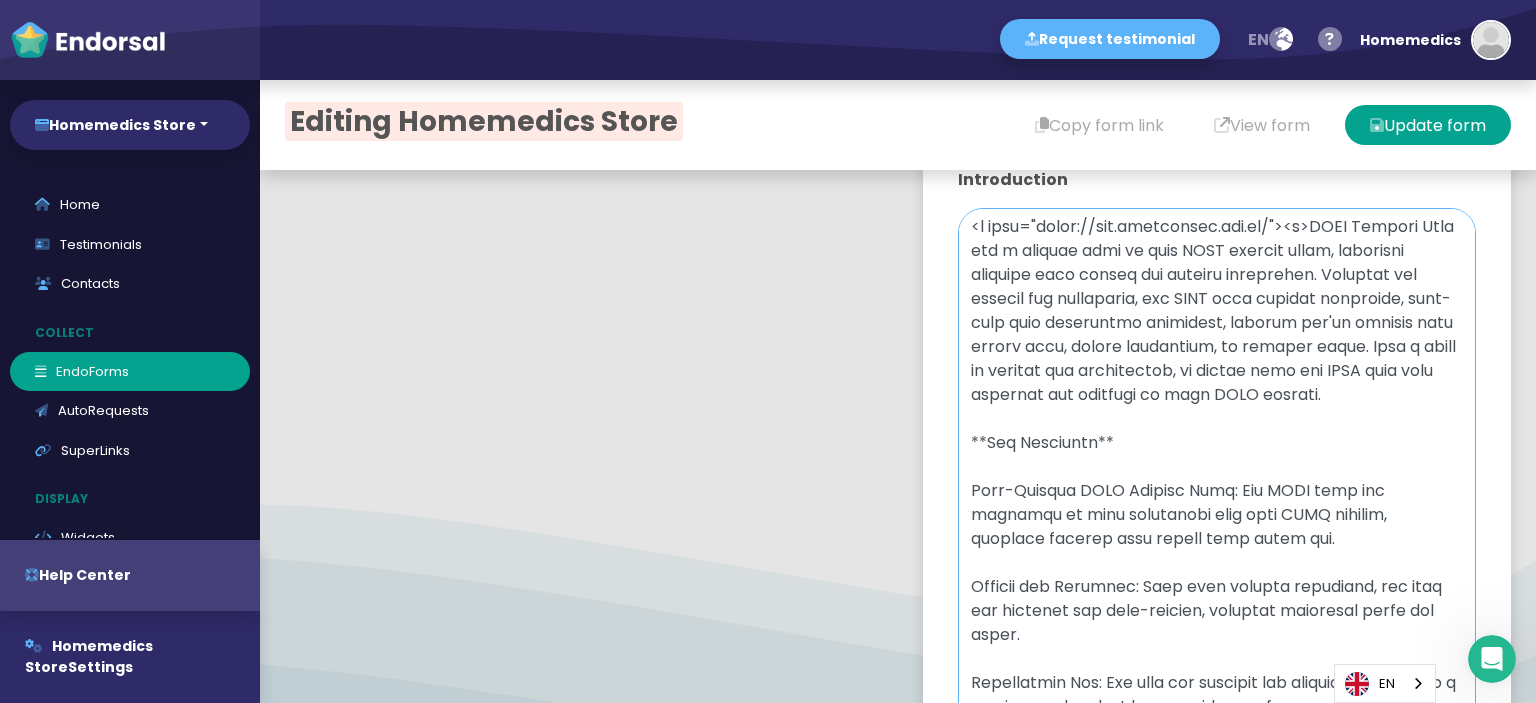click at bounding box center (1217, 708) 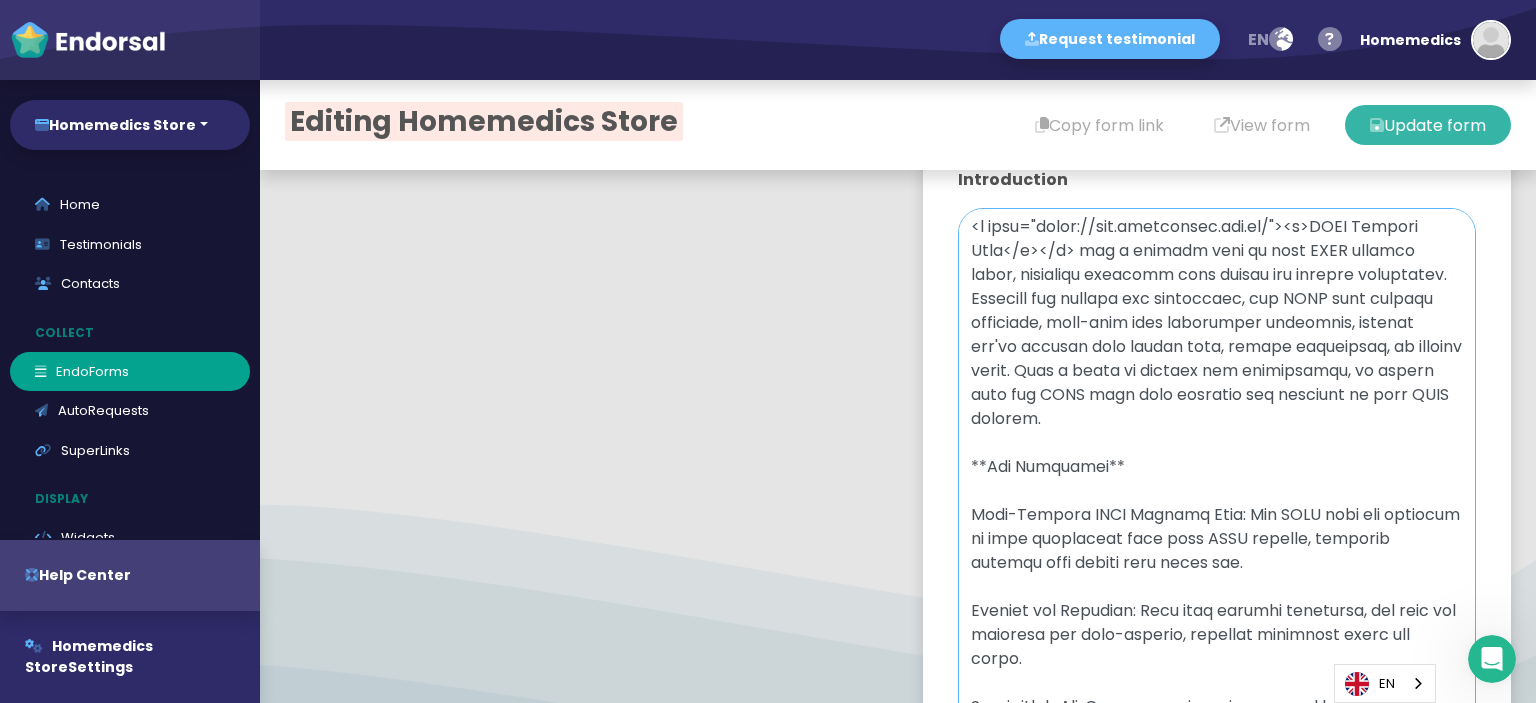 type on "<a href="[URL][DOMAIN_NAME]"><b>TENS Machine Pads</b></a> are a crucial part of your TENS machine setup, providing targeted pain relief for various conditions. Designed for comfort and durability, our TENS pads deliver effective, drug-free pain management solutions, whether you're dealing with muscle pain, labour discomfort, or chronic aches. With a focus on quality and reliability, we ensure that our TENS pads help maximize the benefits of your TENS machine.
**Our Offerings**
High-Quality TENS Machine Pads: Our TENS pads are designed to work seamlessly with your TENS machine, ensuring optimal pain relief with every use.
Durable and Reusable: Made from premium materials, our pads are reusable and long-lasting, offering excellent value for money.
Comfortable Fit: The pads are designed for comfort, providing a smooth and gentle application on the skin to ensure effective treatment without irritation.
**Why Choose TENS Machine Pads?**
Clinically Proven Effectiveness: Trusted by healthcare pr..." 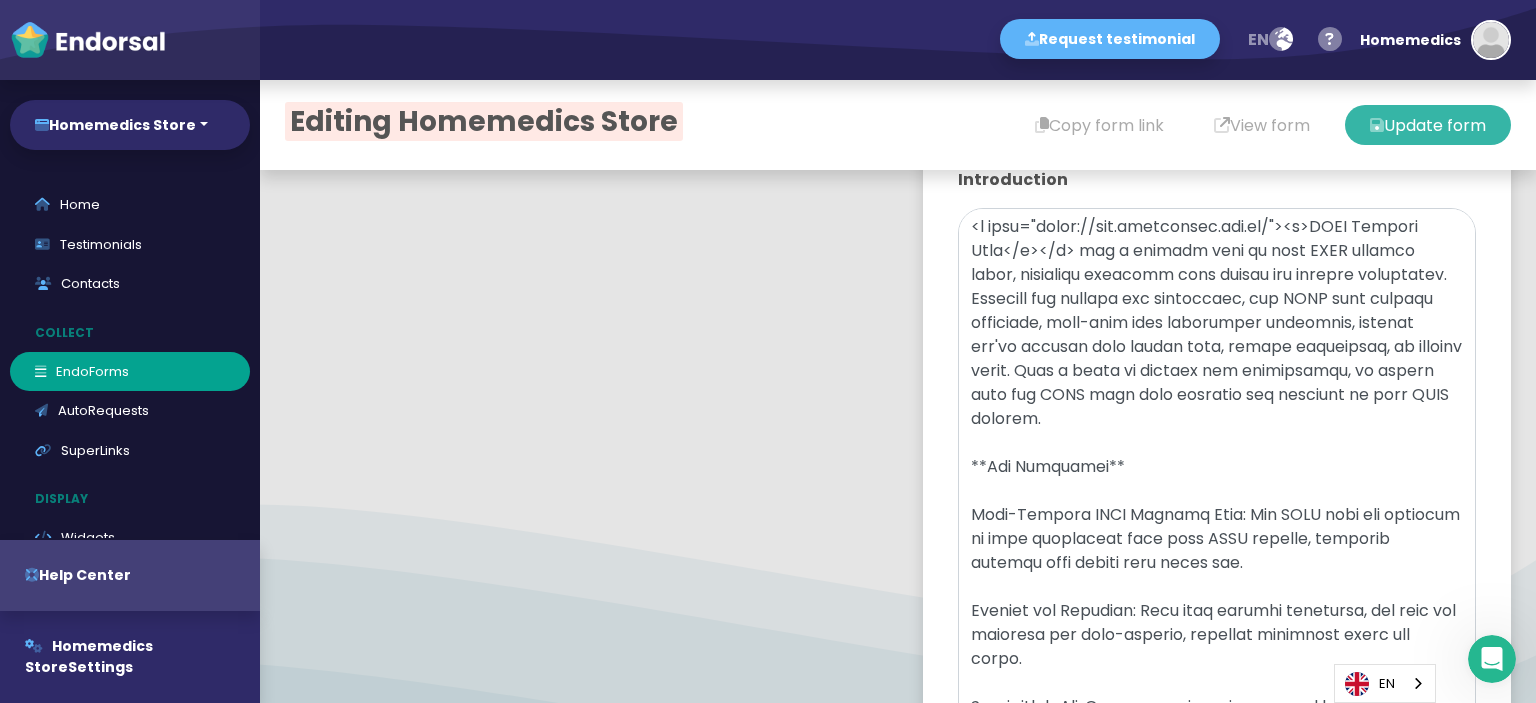 click on "Update form" at bounding box center (1428, 125) 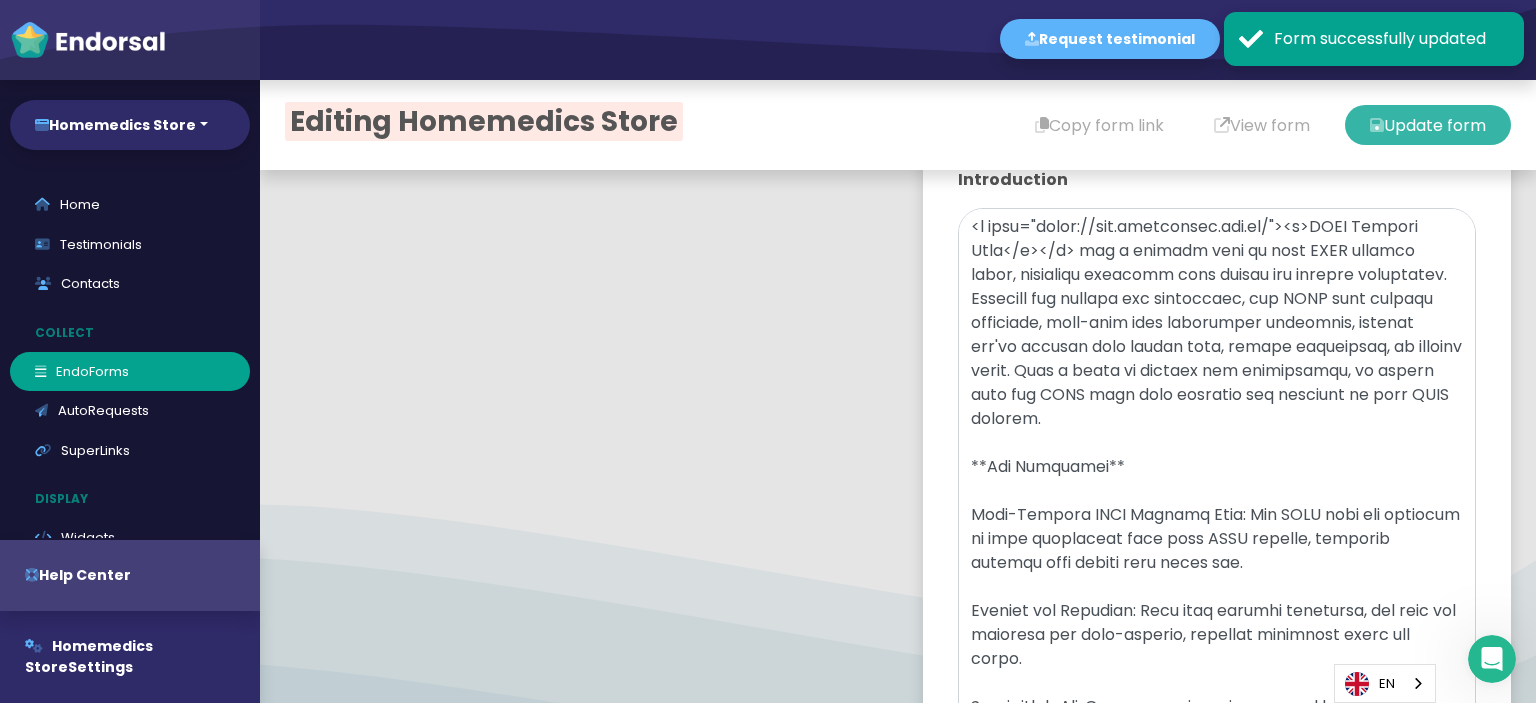 scroll, scrollTop: 776, scrollLeft: 0, axis: vertical 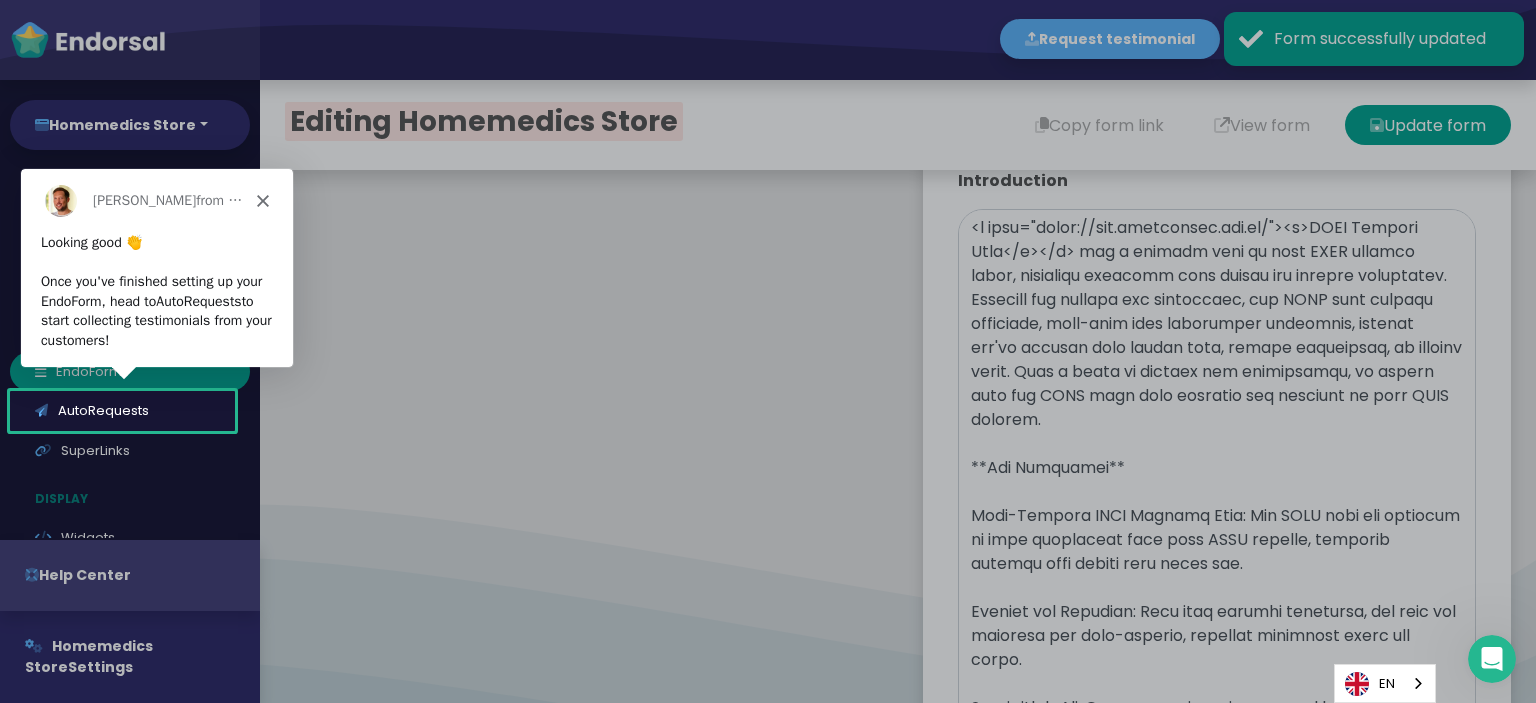 click 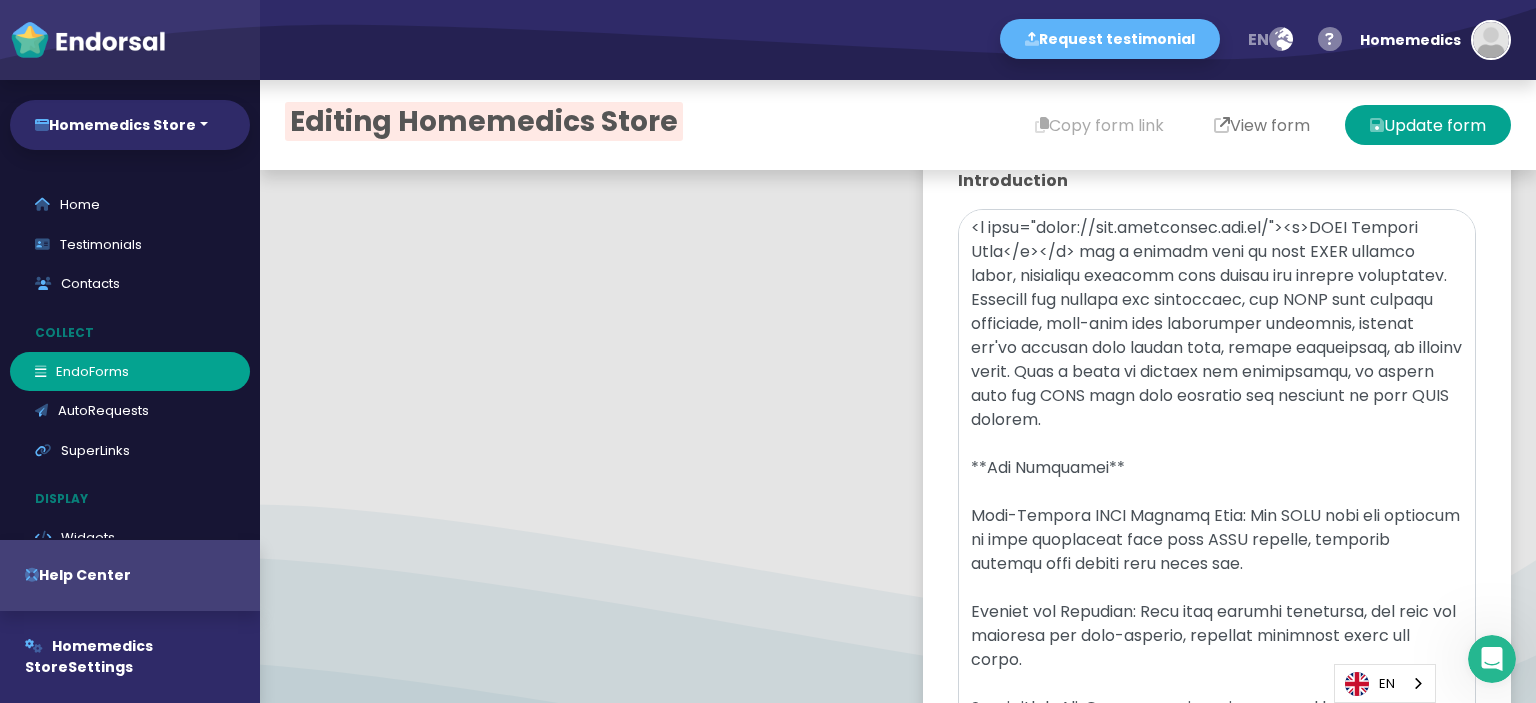 click on "View form" at bounding box center [1262, 125] 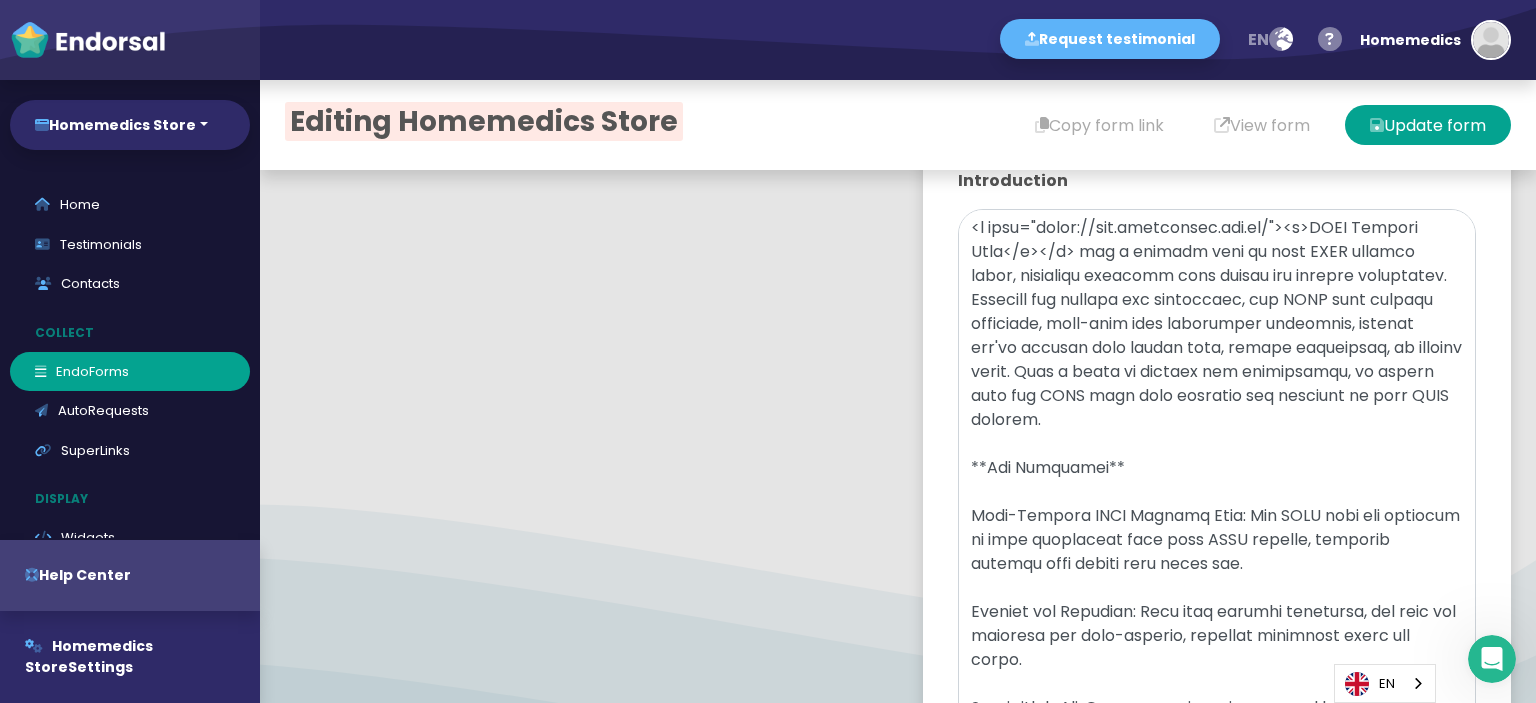 type 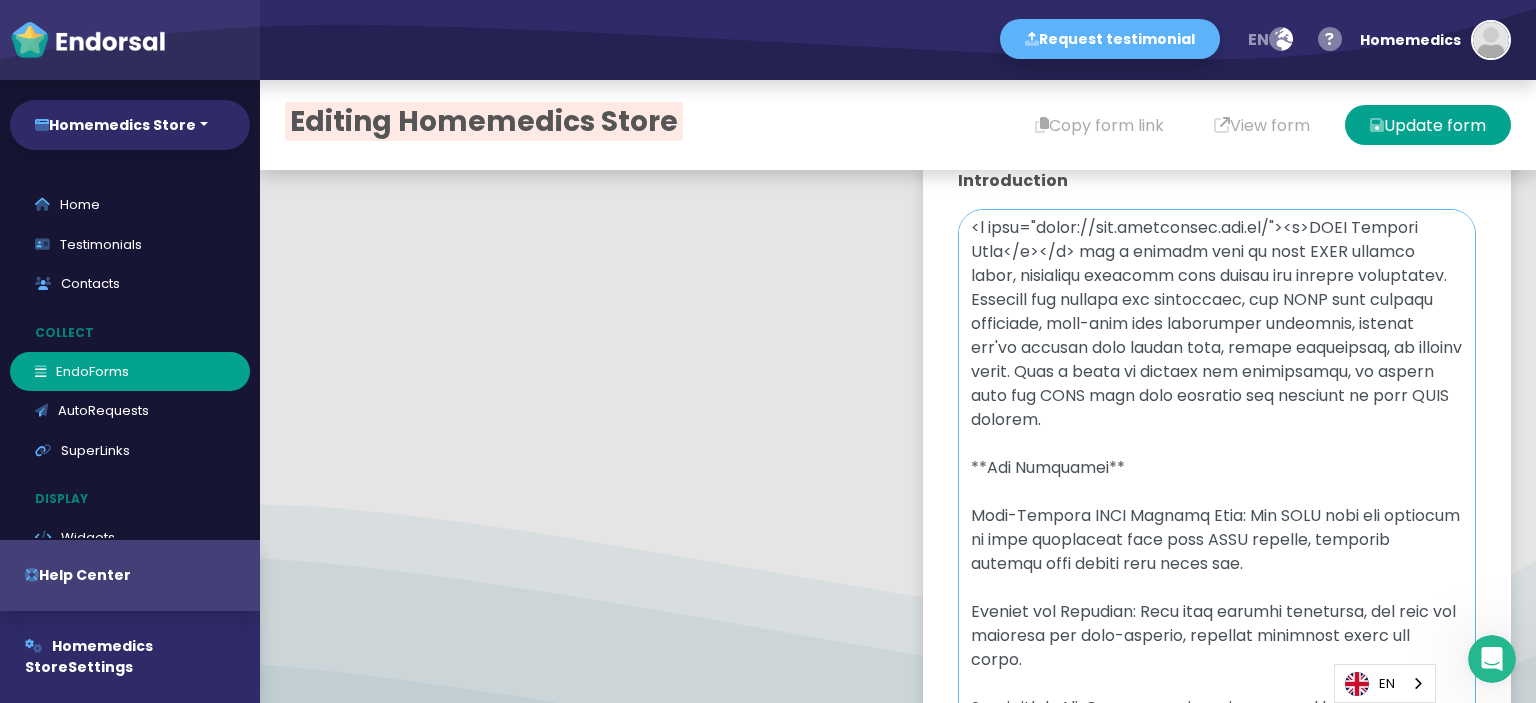 click at bounding box center [1217, 709] 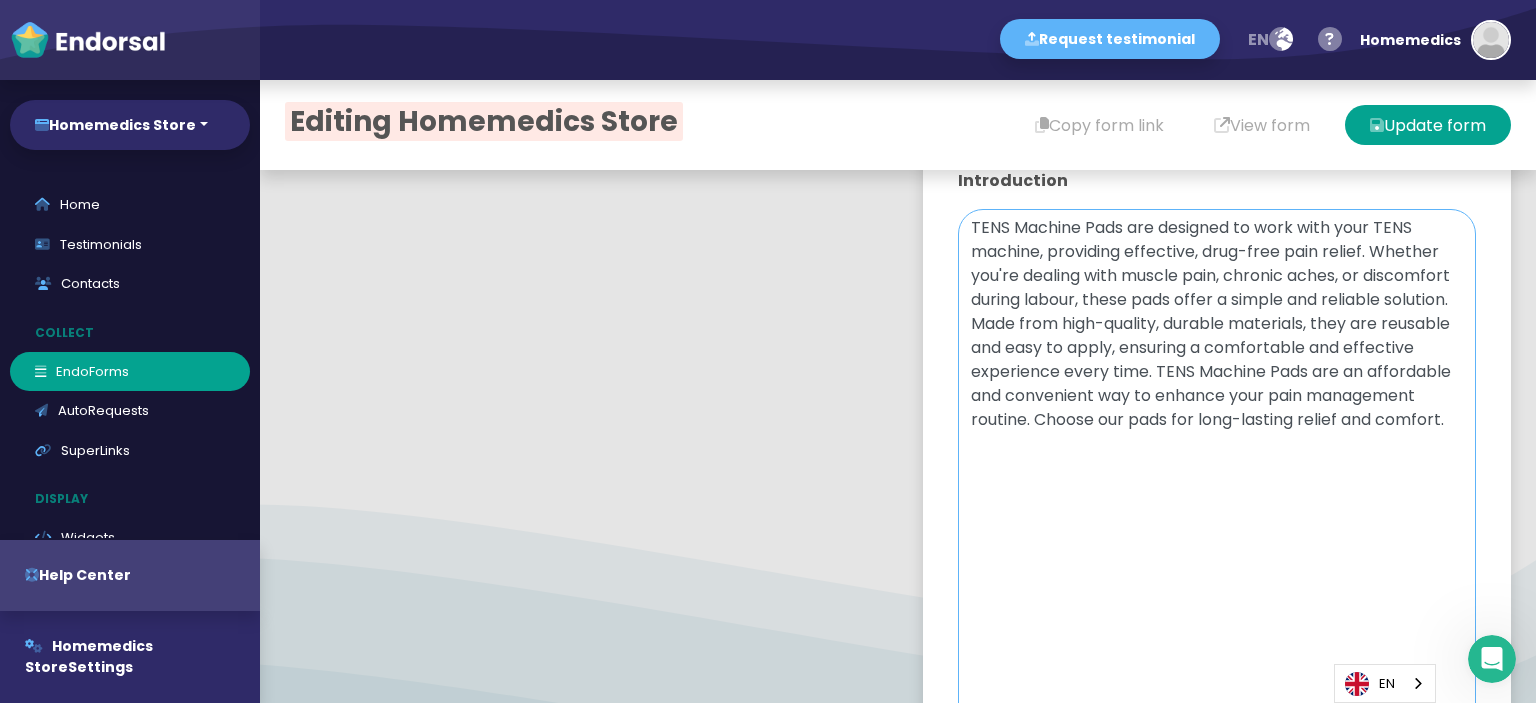 click on "TENS Machine Pads are designed to work with your TENS machine, providing effective, drug-free pain relief. Whether you're dealing with muscle pain, chronic aches, or discomfort during labour, these pads offer a simple and reliable solution. Made from high-quality, durable materials, they are reusable and easy to apply, ensuring a comfortable and effective experience every time. TENS Machine Pads are an affordable and convenient way to enhance your pain management routine. Choose our pads for long-lasting relief and comfort." at bounding box center (1217, 709) 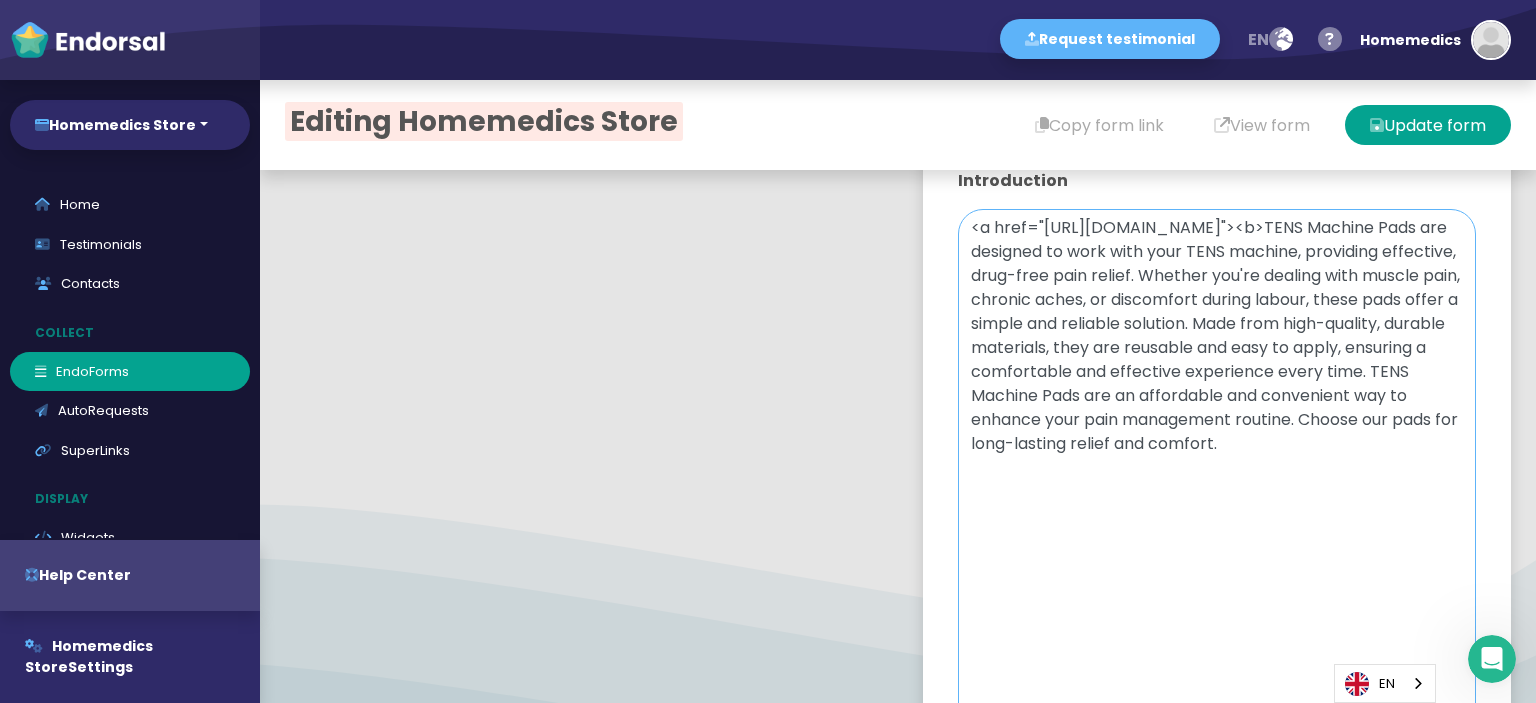 click on "<a href="[URL][DOMAIN_NAME]"><b>TENS Machine Pads are designed to work with your TENS machine, providing effective, drug-free pain relief. Whether you're dealing with muscle pain, chronic aches, or discomfort during labour, these pads offer a simple and reliable solution. Made from high-quality, durable materials, they are reusable and easy to apply, ensuring a comfortable and effective experience every time. TENS Machine Pads are an affordable and convenient way to enhance your pain management routine. Choose our pads for long-lasting relief and comfort." at bounding box center (1217, 709) 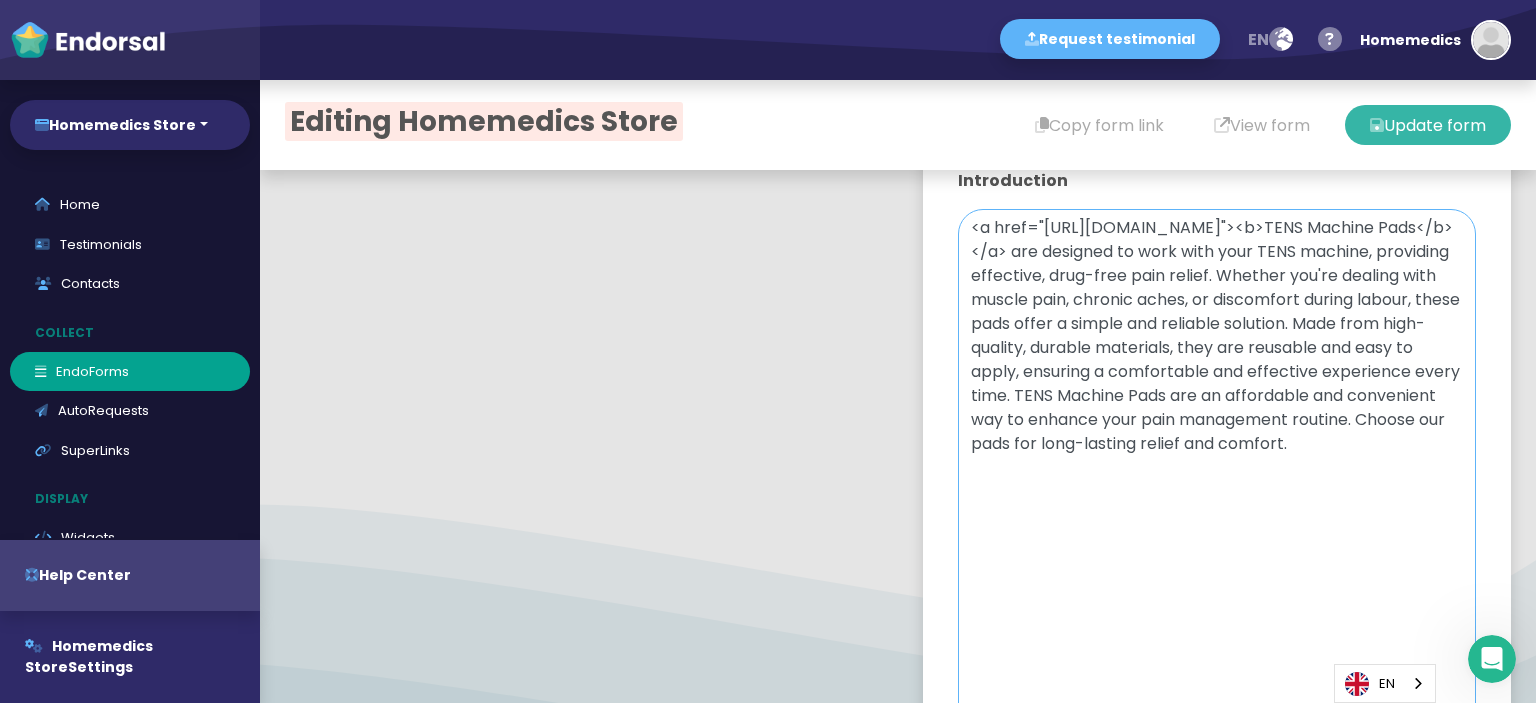 type on "<a href="[URL][DOMAIN_NAME]"><b>TENS Machine Pads</b></a> are designed to work with your TENS machine, providing effective, drug-free pain relief. Whether you're dealing with muscle pain, chronic aches, or discomfort during labour, these pads offer a simple and reliable solution. Made from high-quality, durable materials, they are reusable and easy to apply, ensuring a comfortable and effective experience every time. TENS Machine Pads are an affordable and convenient way to enhance your pain management routine. Choose our pads for long-lasting relief and comfort." 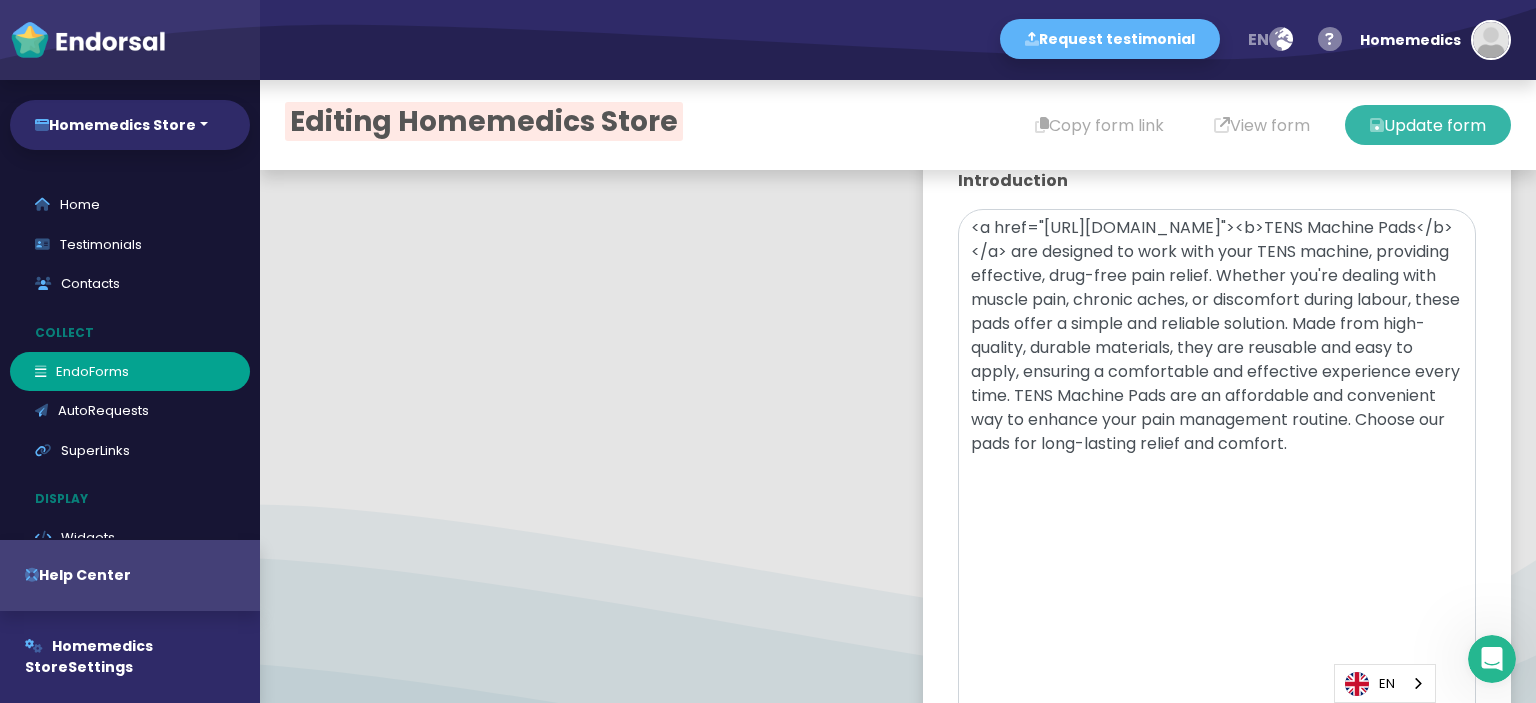 click on "Update form" at bounding box center [1428, 125] 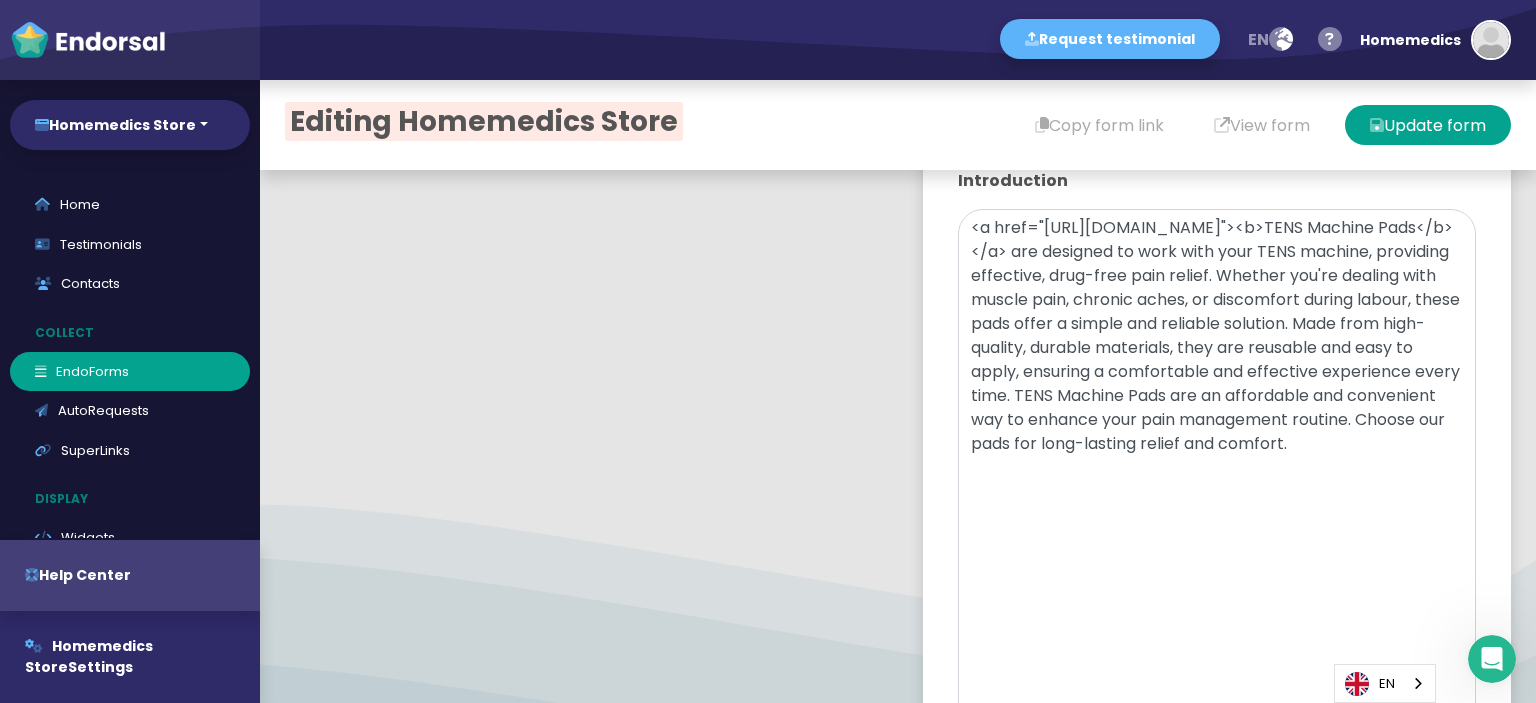 type 